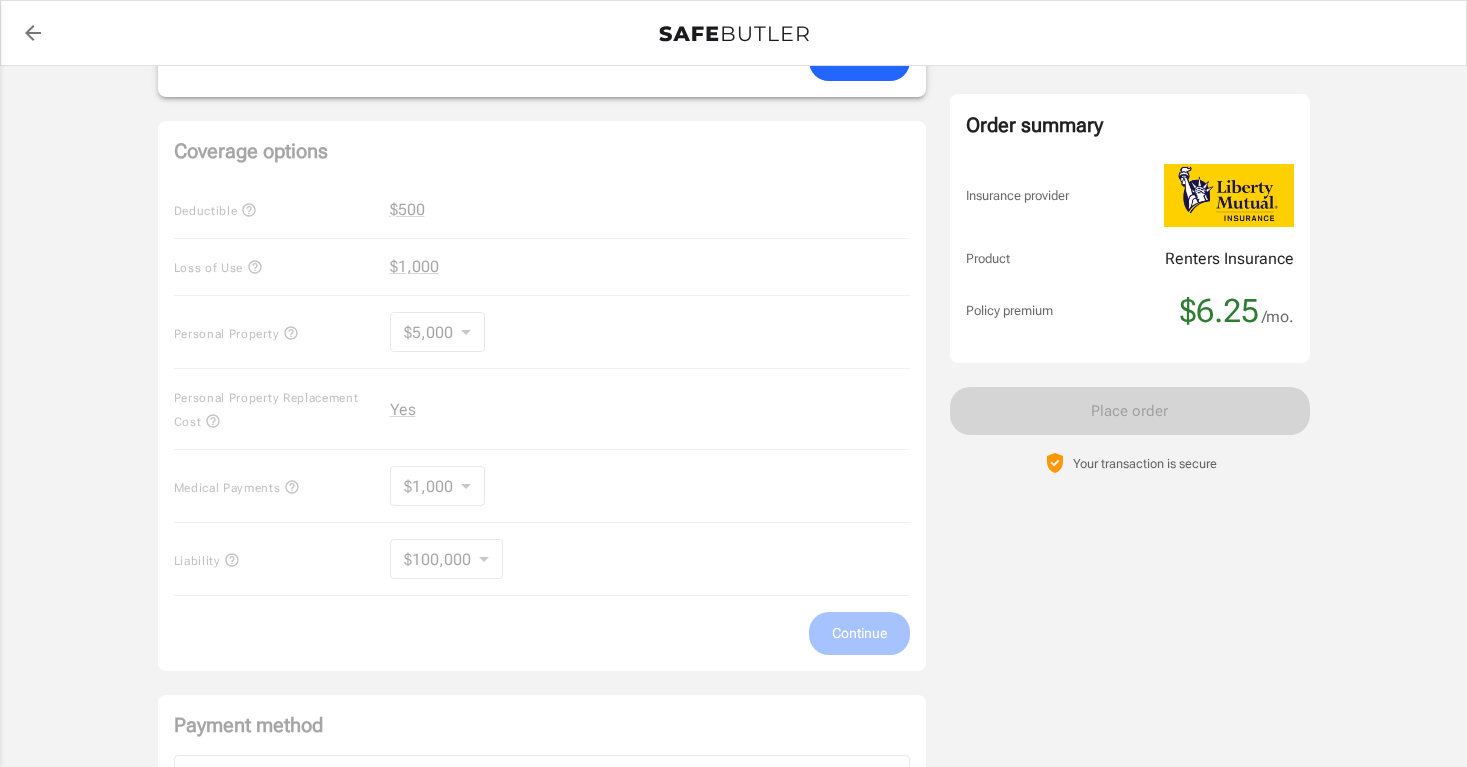 scroll, scrollTop: 863, scrollLeft: 0, axis: vertical 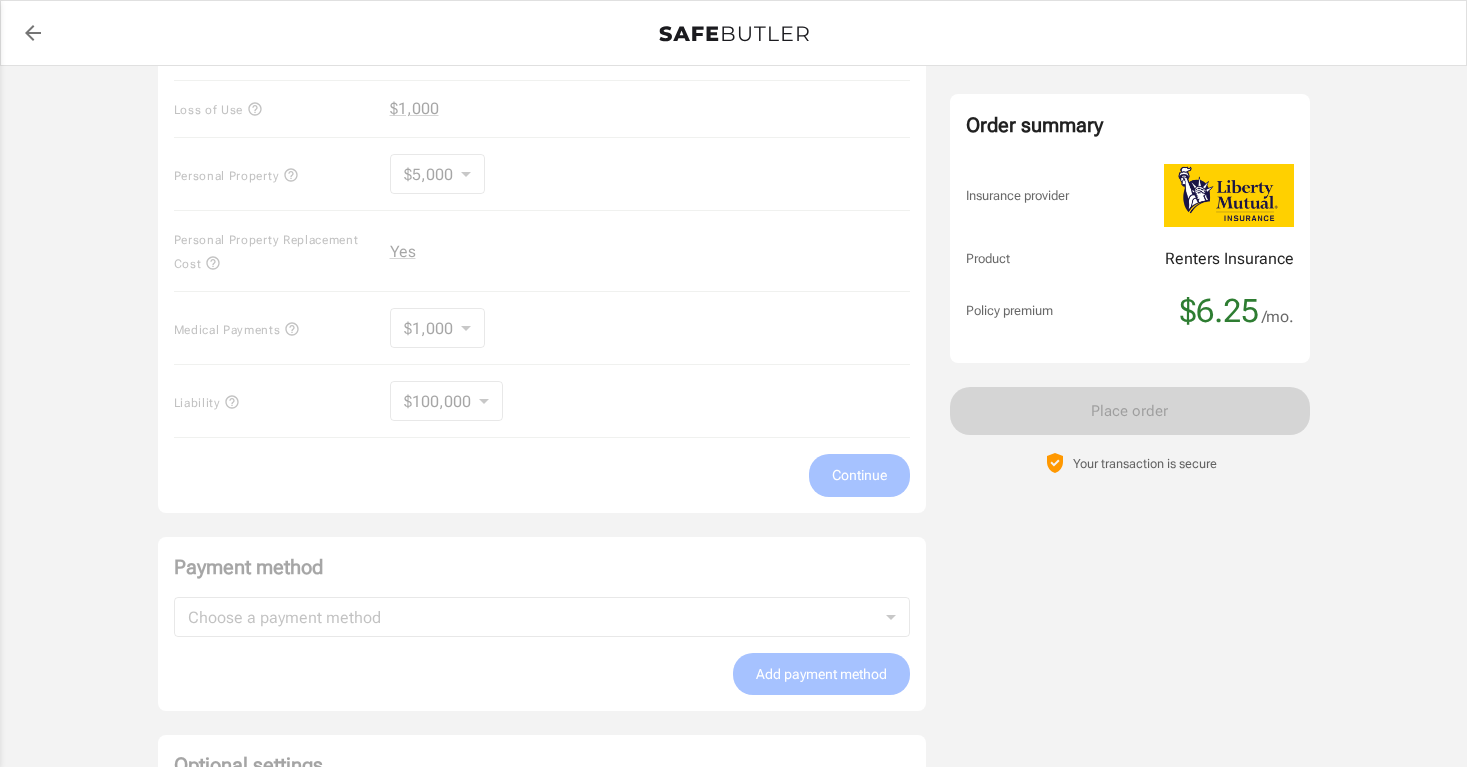 click on "Coverage options Deductible $500 Loss of Use $1,000 Personal Property $5,000 5000 Personal Property Replacement Cost Yes Medical Payments $1,000 1000 Liability $100,000 100000 Continue" at bounding box center [542, 238] 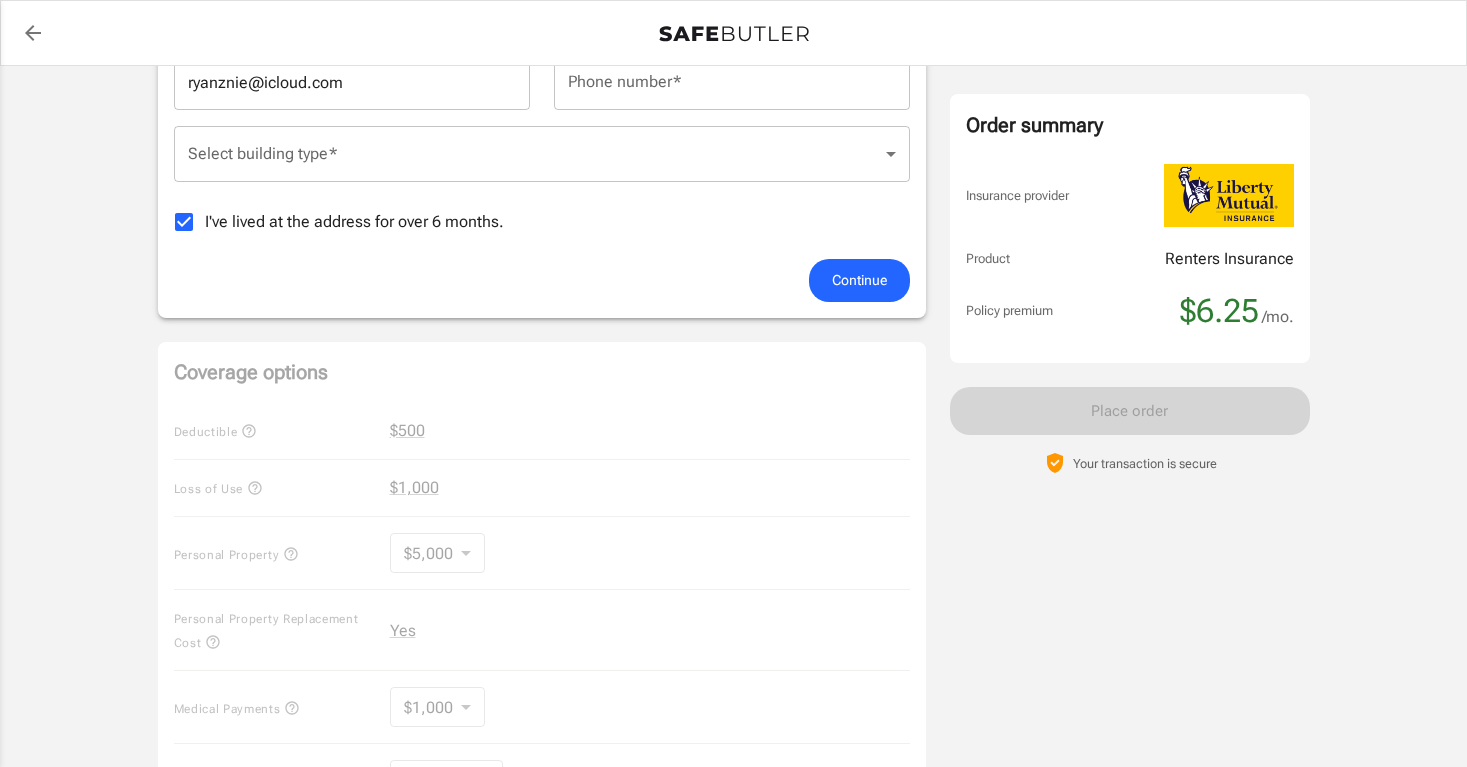 scroll, scrollTop: 395, scrollLeft: 0, axis: vertical 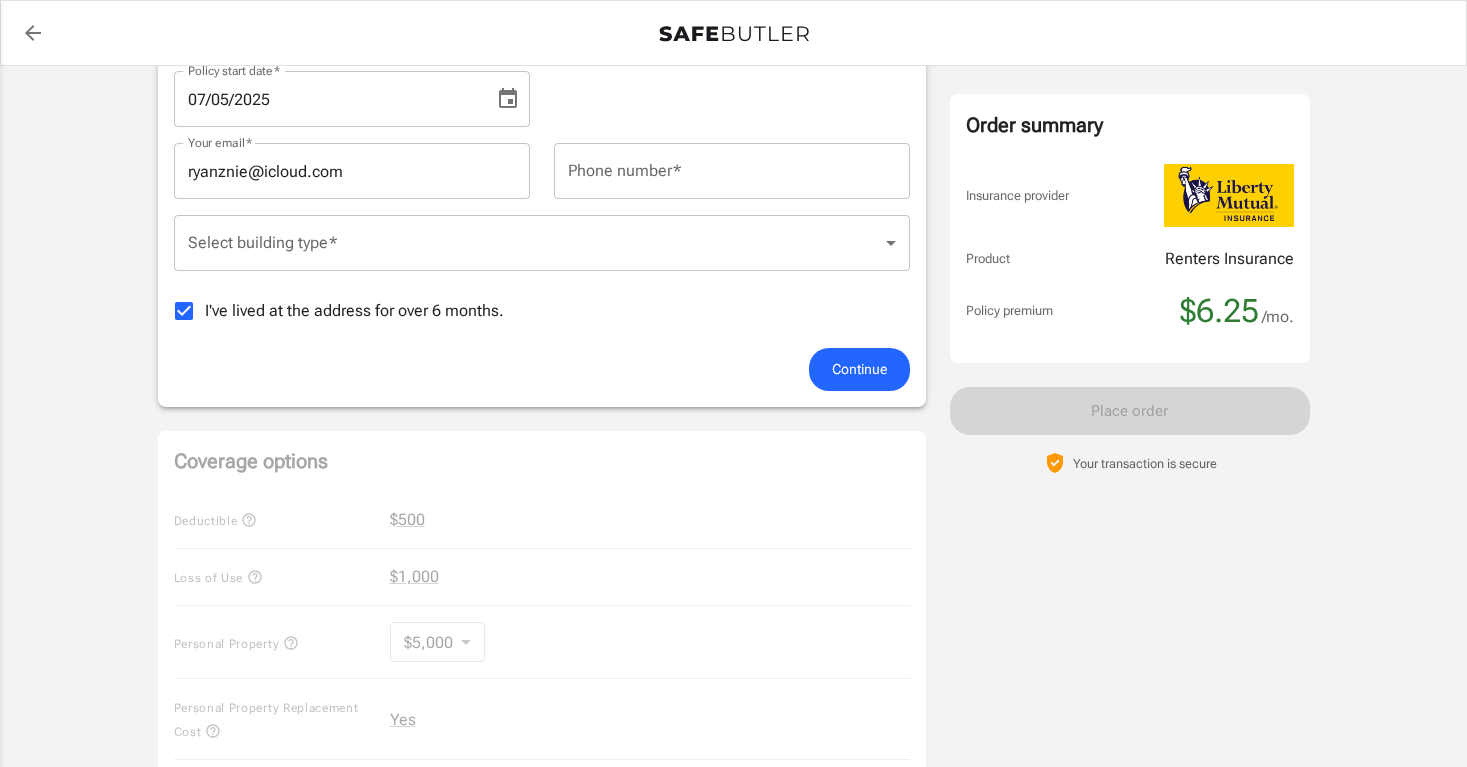 click on "I've lived at the address for over 6 months." at bounding box center [354, 311] 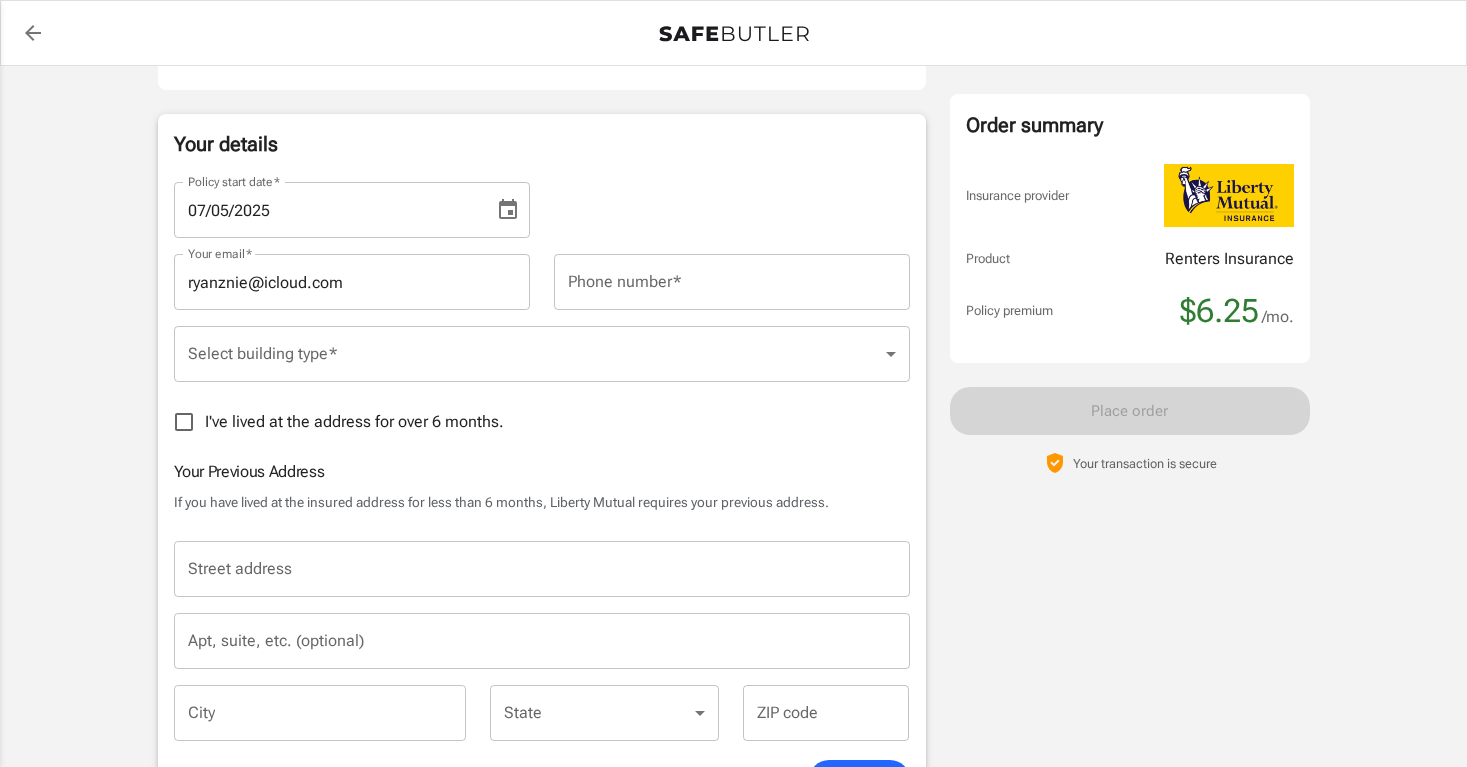 scroll, scrollTop: 267, scrollLeft: 0, axis: vertical 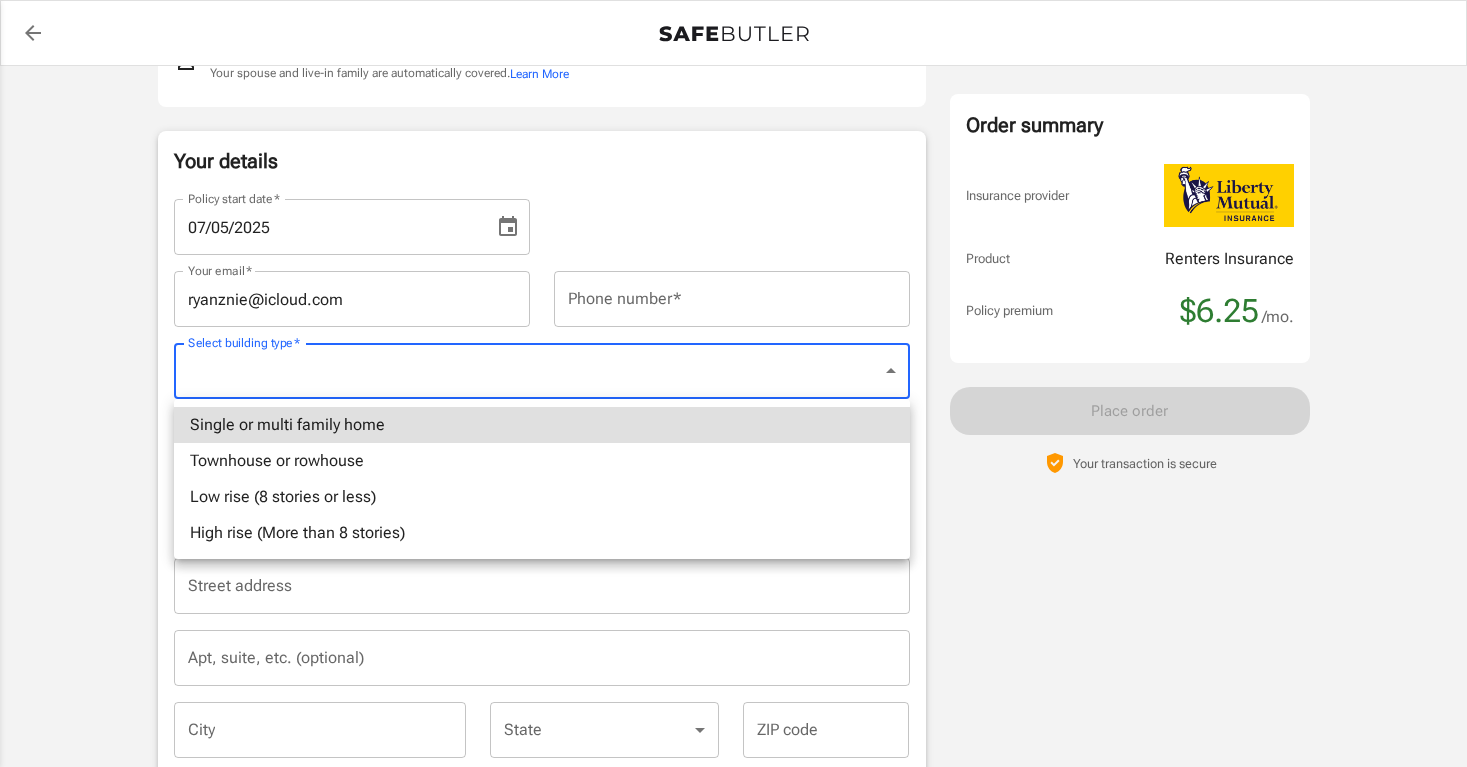 click on "Policy premium $ 6.25 /mo Liberty Mutual Renters Insurance [NUMBER] [STREET] [APT] [CITY] , [STATE] [ZIP] Your address is standardized. [FIRST] [LAST] Your spouse and live-in family are automatically covered. Learn More Your details Policy start date   * 07/05/2025 Policy start date   * Your email   * ryanznie@icloud.com Your email   * Phone number   * Phone number   * Select building type   * ​ Select building type   * I've lived at the address for over 6 months. Previous Address     Your Previous Address If you have lived at the insured address for less than 6 months, Liberty Mutual requires your previous address. Street address Street address Apt, suite, etc. (optional) Apt, suite, etc. (optional) City City State" at bounding box center [733, 828] 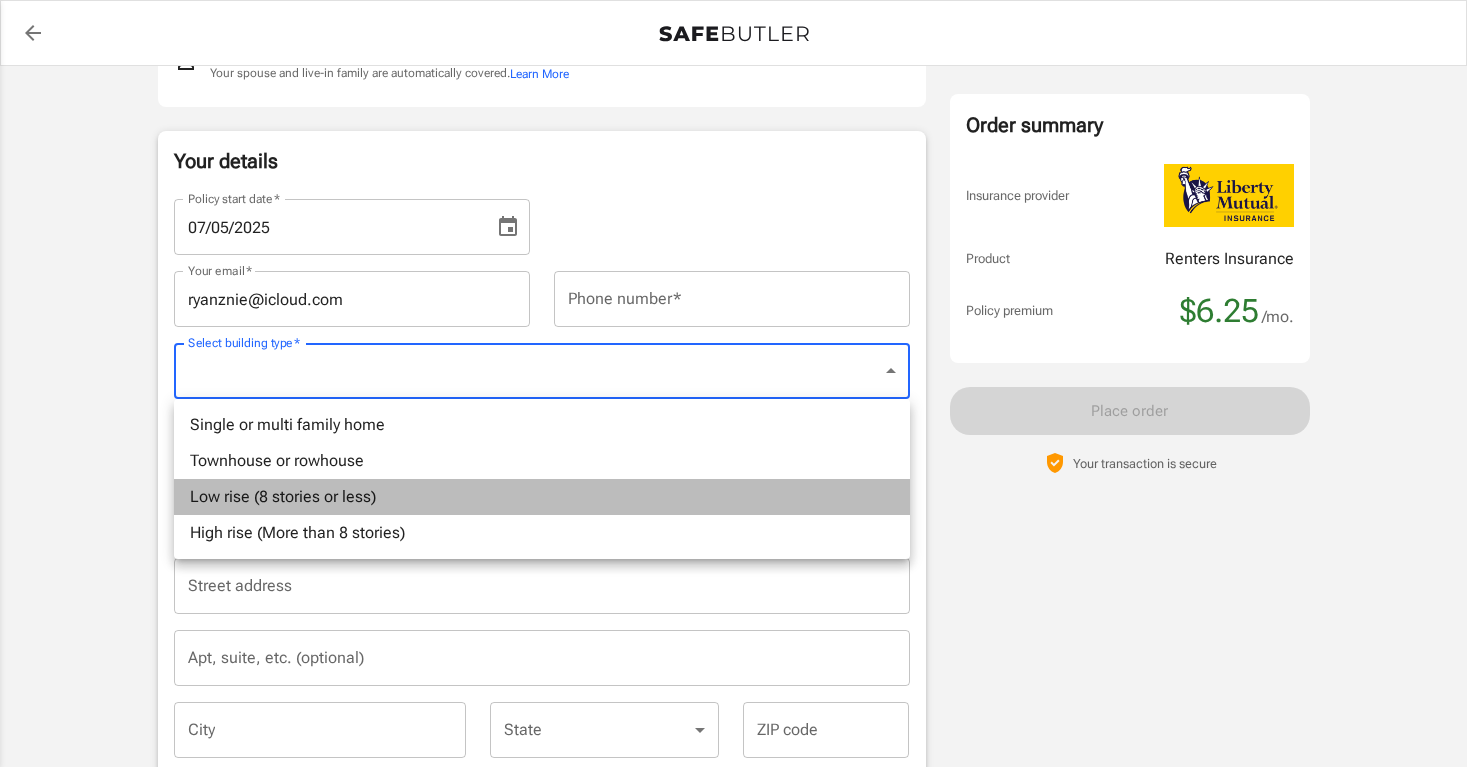 click on "Low rise (8 stories or less)" at bounding box center [542, 497] 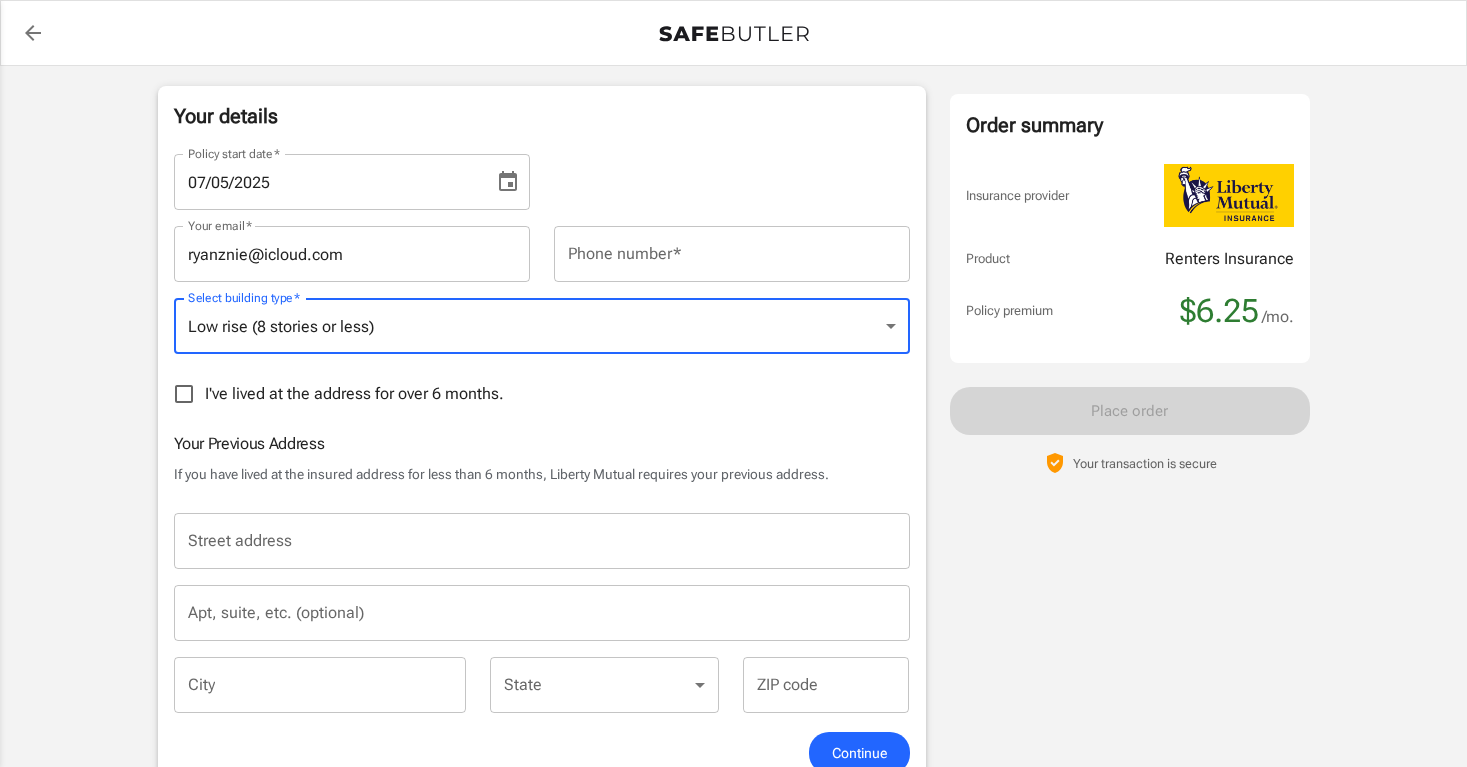 scroll, scrollTop: 313, scrollLeft: 0, axis: vertical 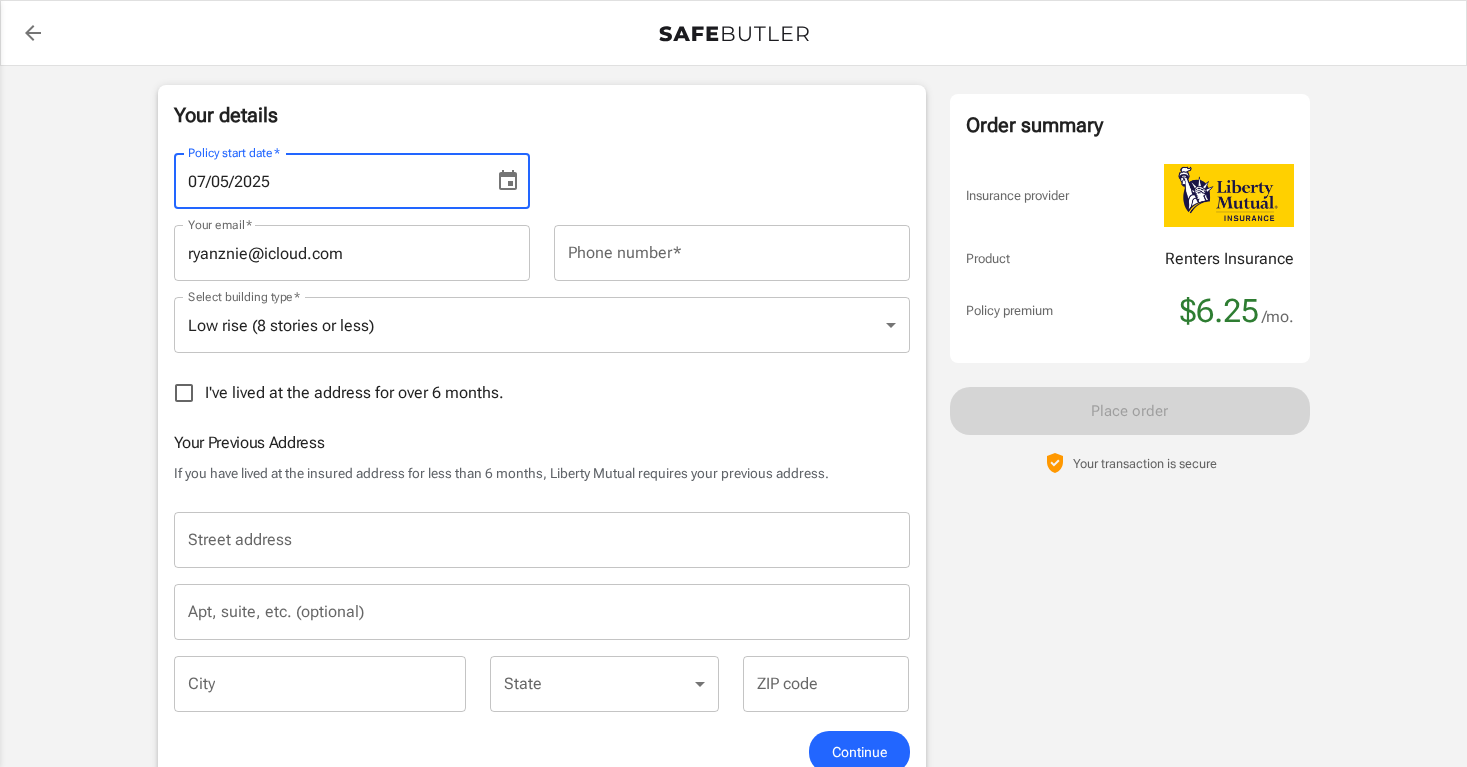 click on "07/05/2025" at bounding box center [327, 181] 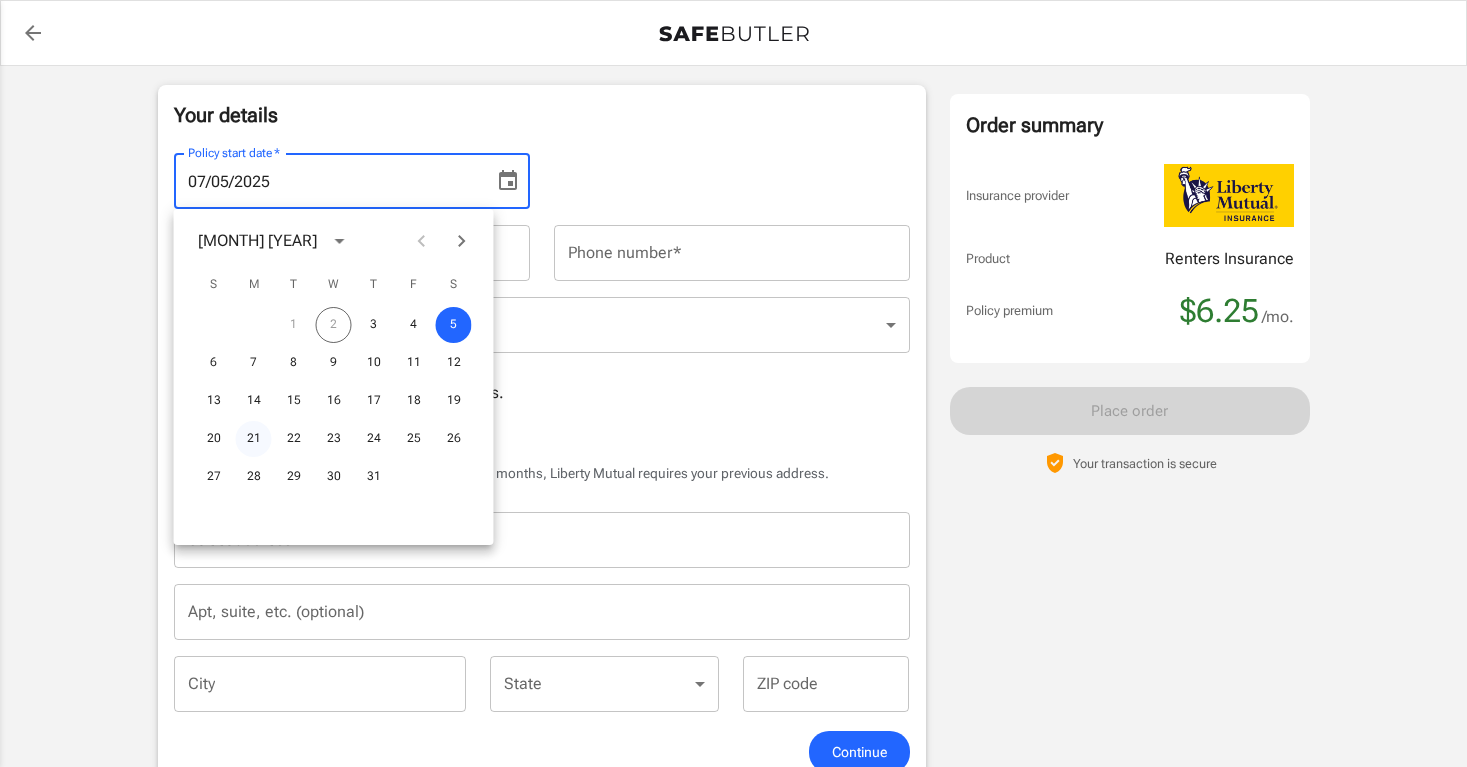 click on "21" at bounding box center (254, 363) 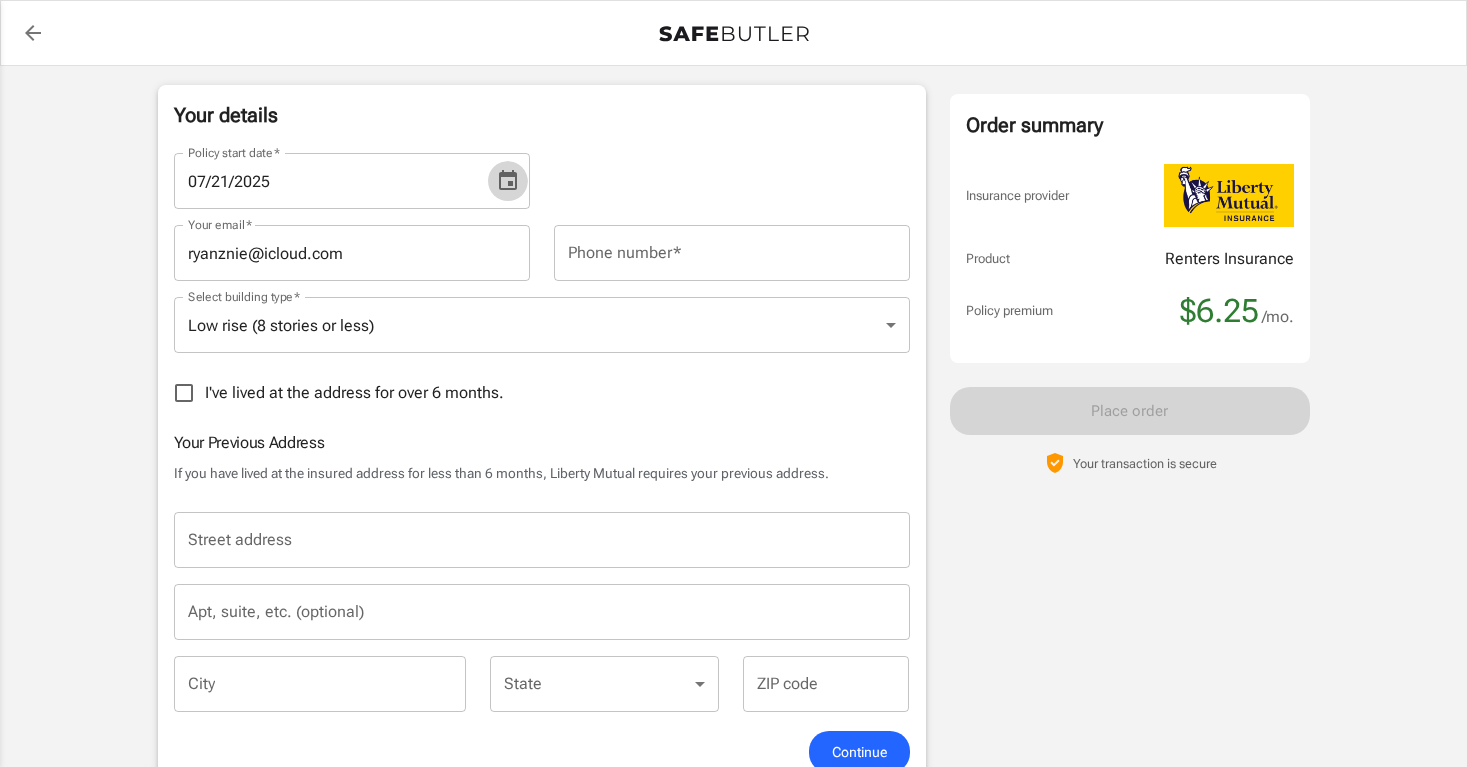 click at bounding box center [508, 180] 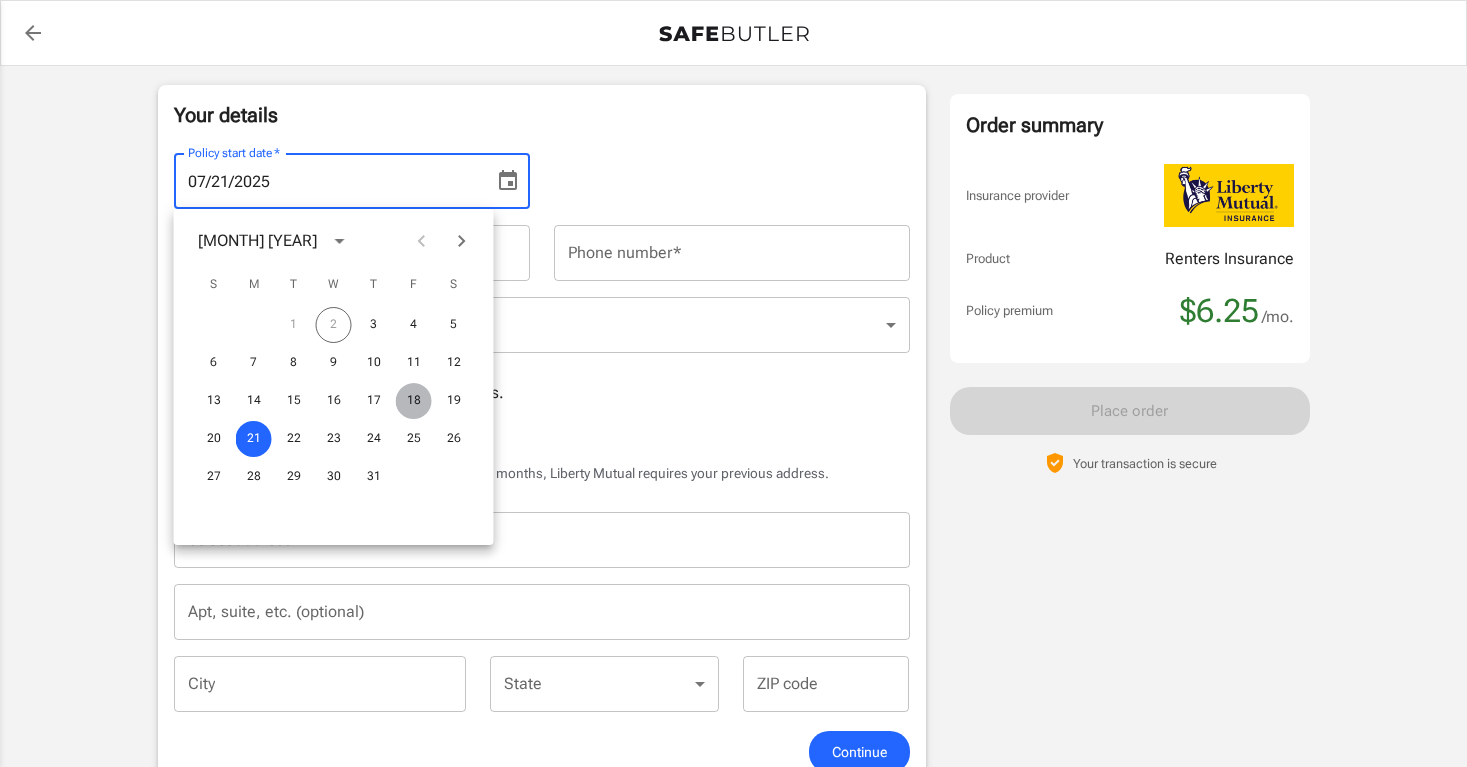 click on "18" at bounding box center [414, 325] 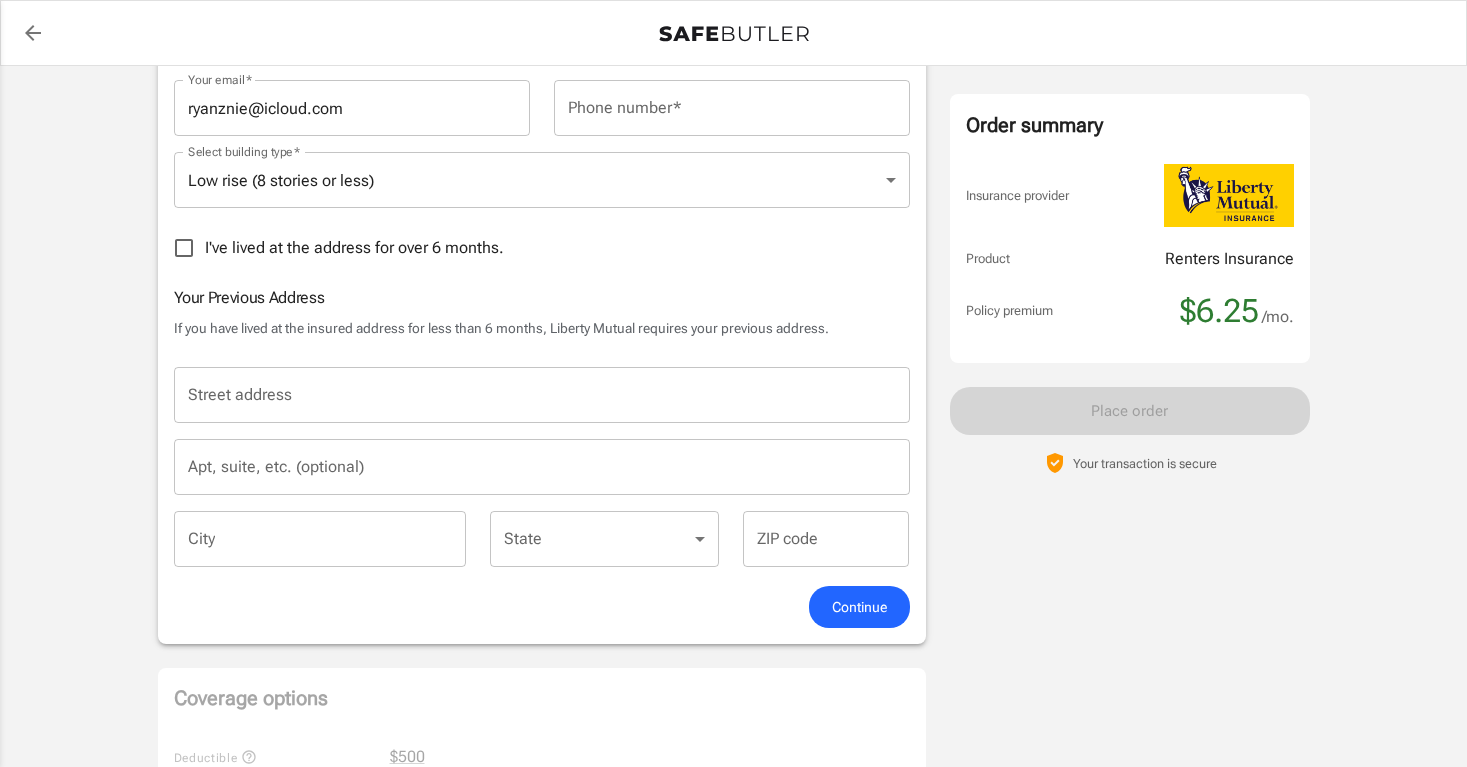 scroll, scrollTop: 459, scrollLeft: 0, axis: vertical 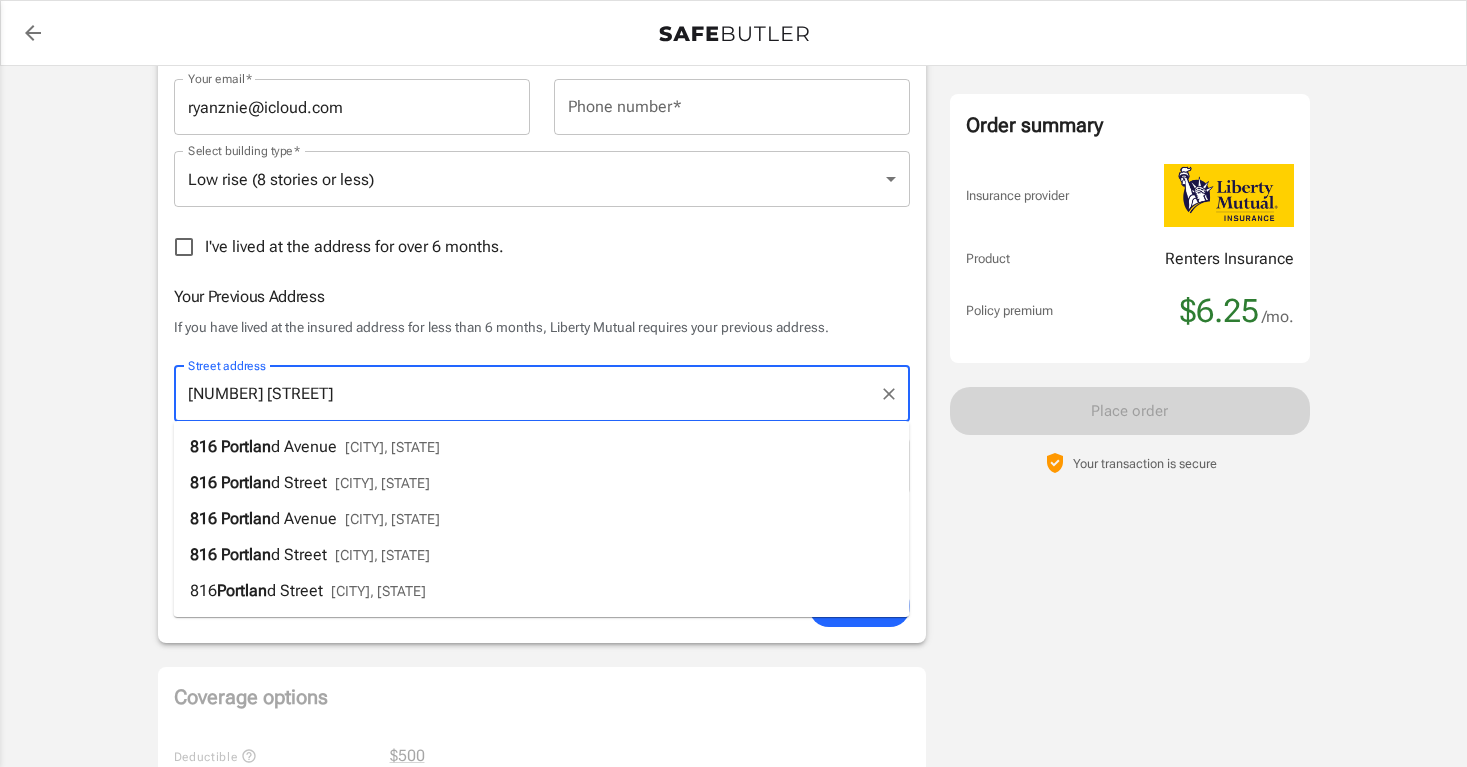 click on "[NUMBER] [STREET] [CITY], [STATE]" at bounding box center (542, 519) 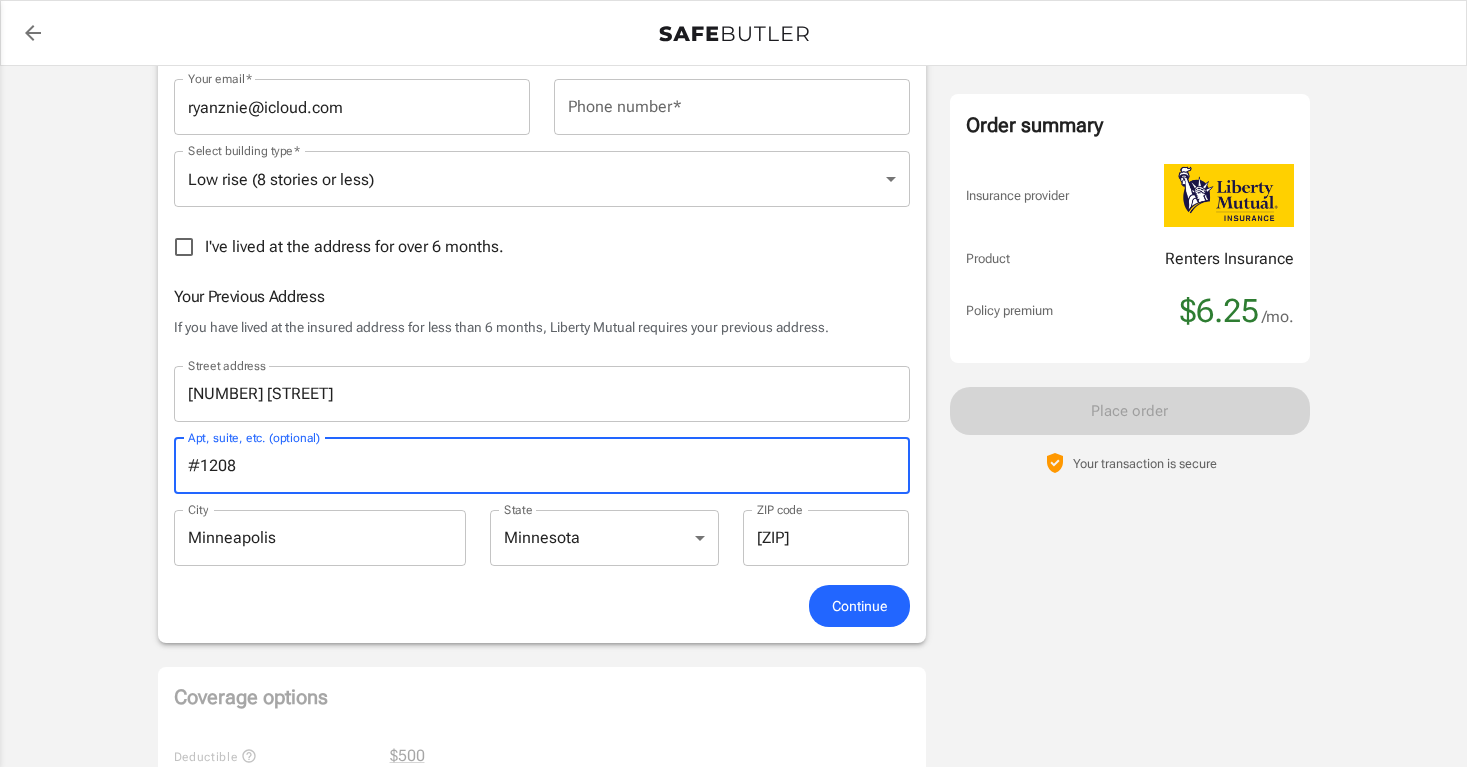 type on "#1208" 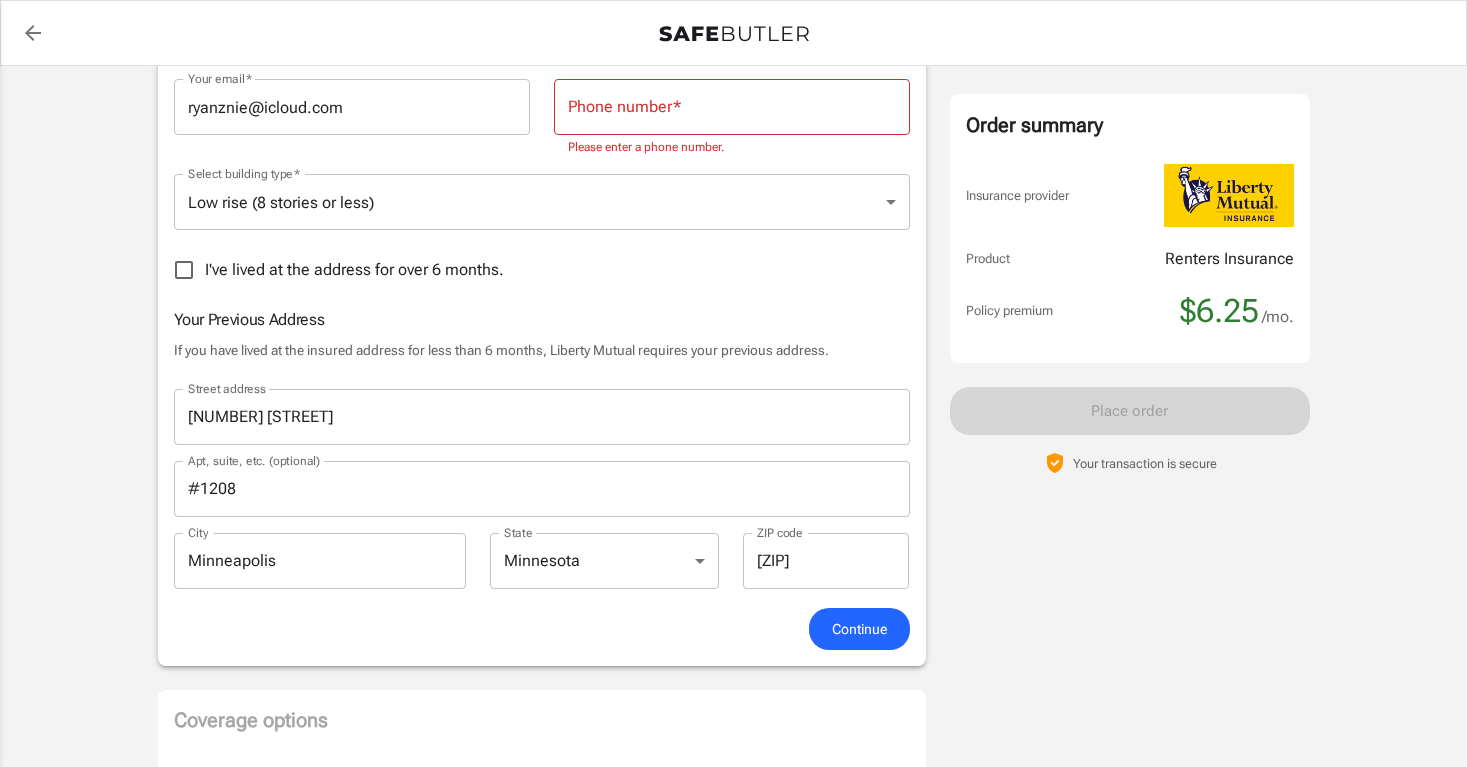 scroll, scrollTop: 183, scrollLeft: 0, axis: vertical 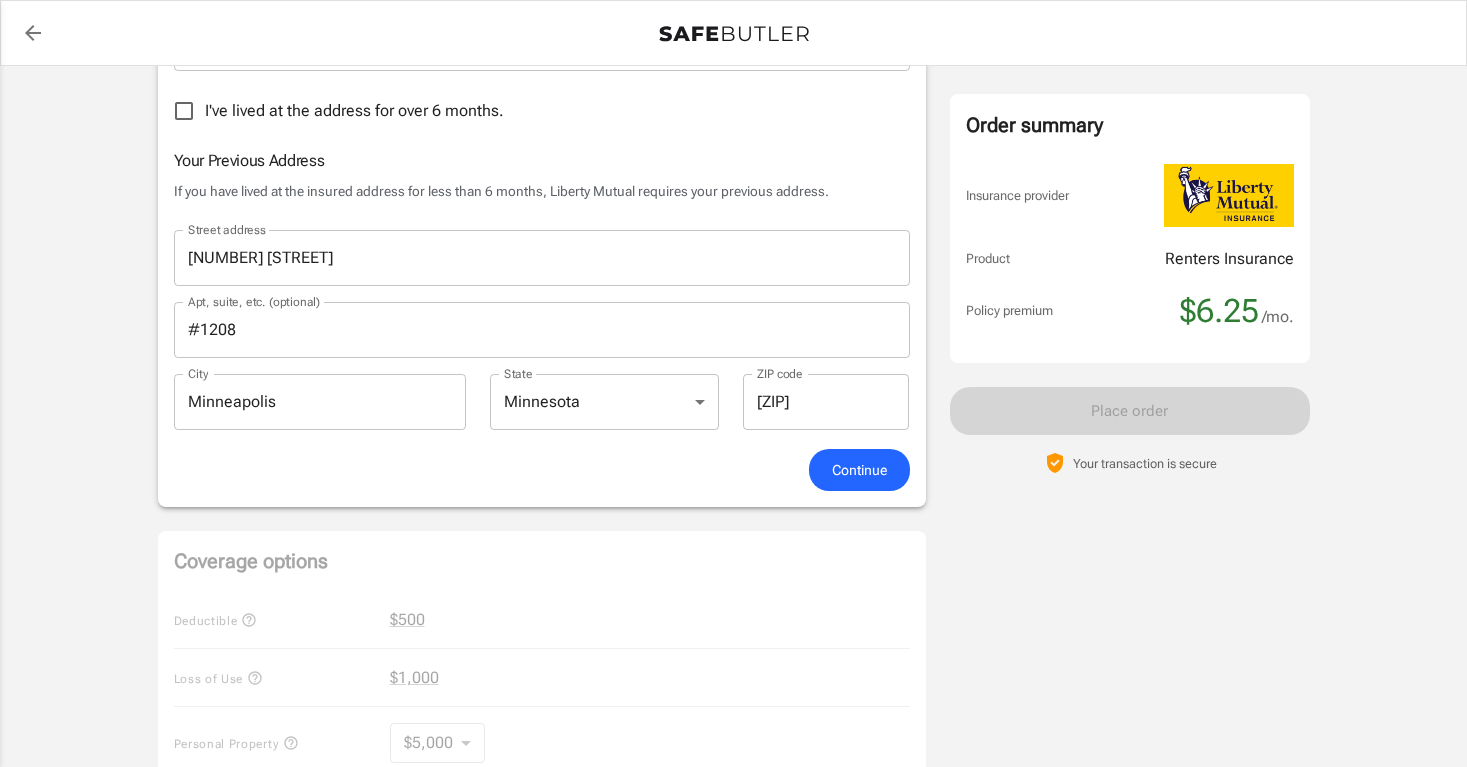type on "[PHONE]" 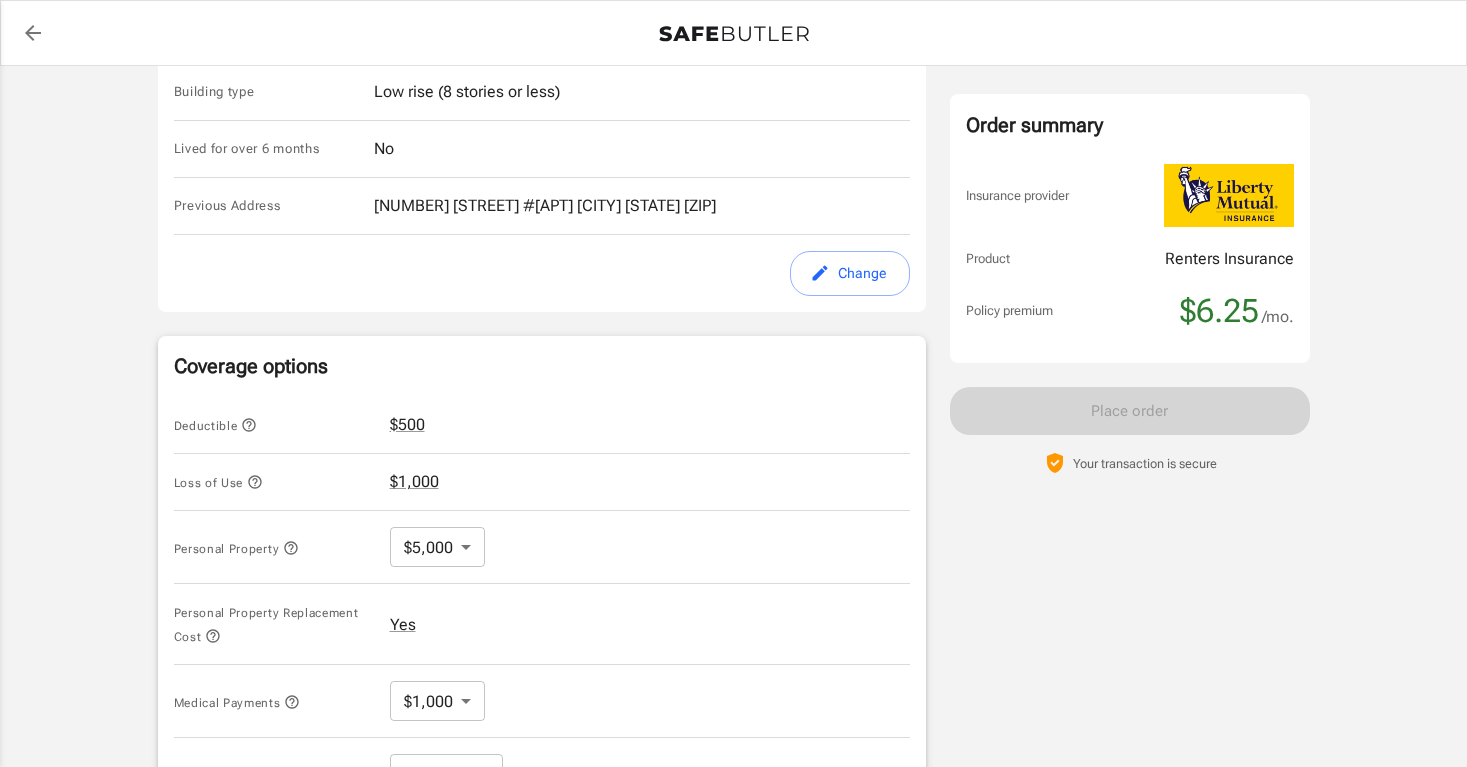 scroll, scrollTop: 450, scrollLeft: 0, axis: vertical 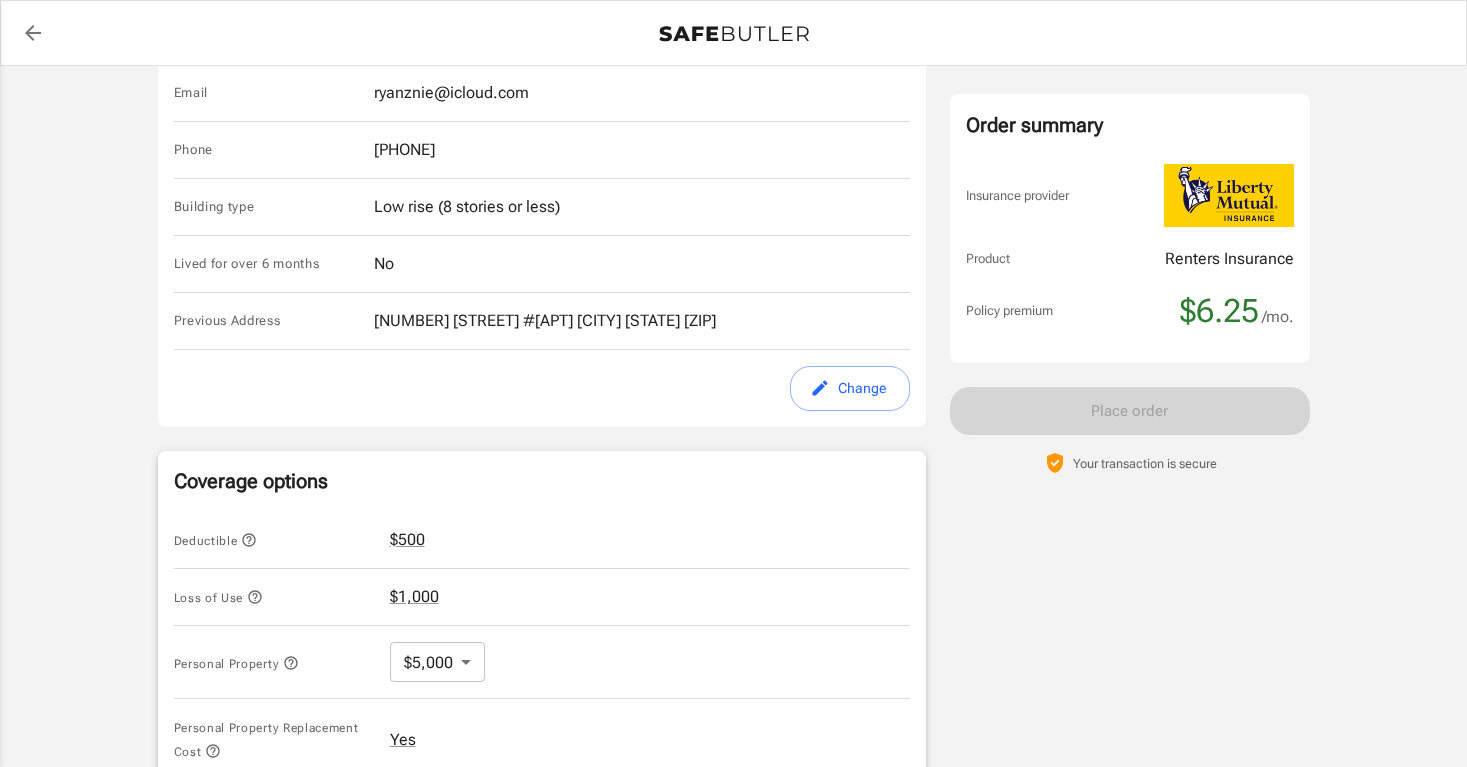 click on "Change" at bounding box center (850, 388) 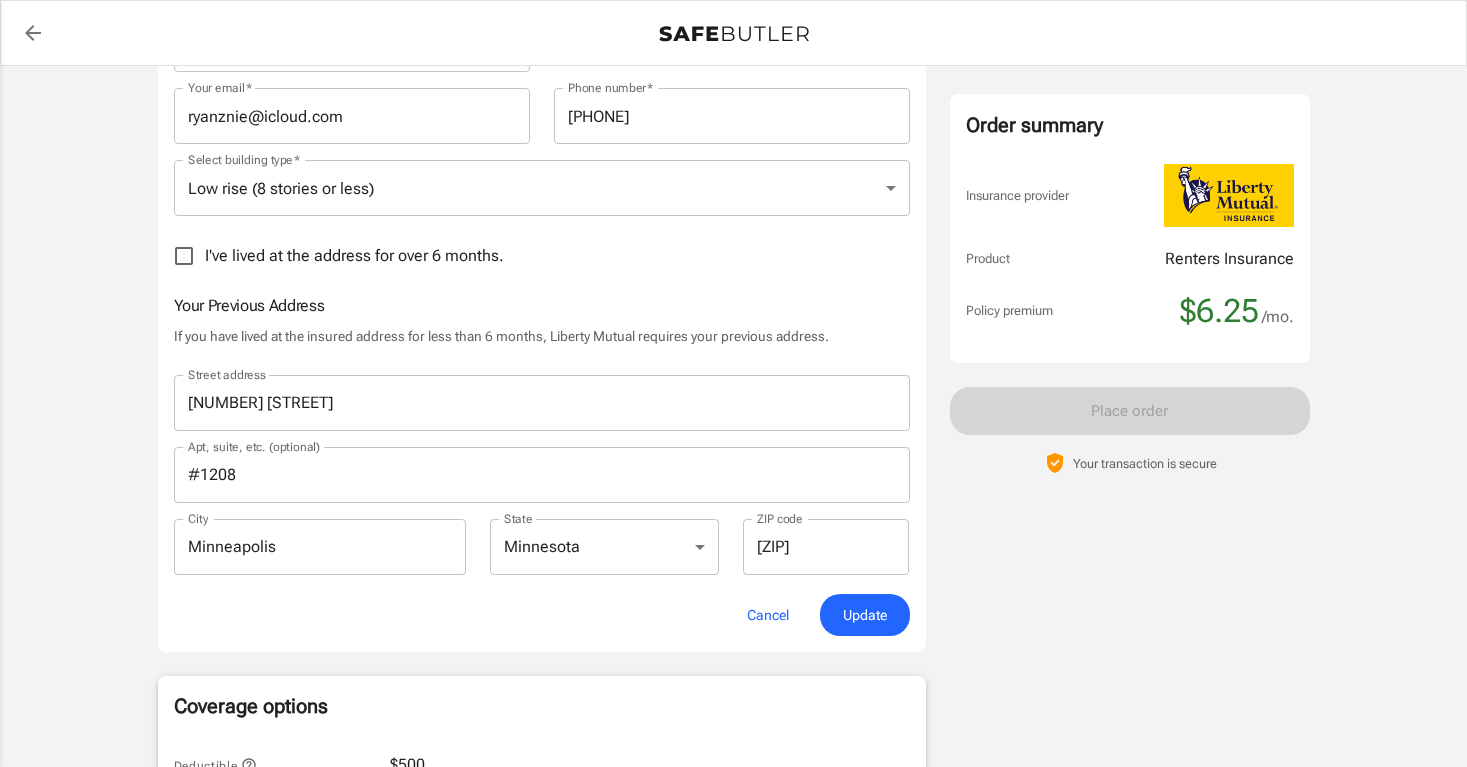 click on "I've lived at the address for over 6 months." at bounding box center [354, 256] 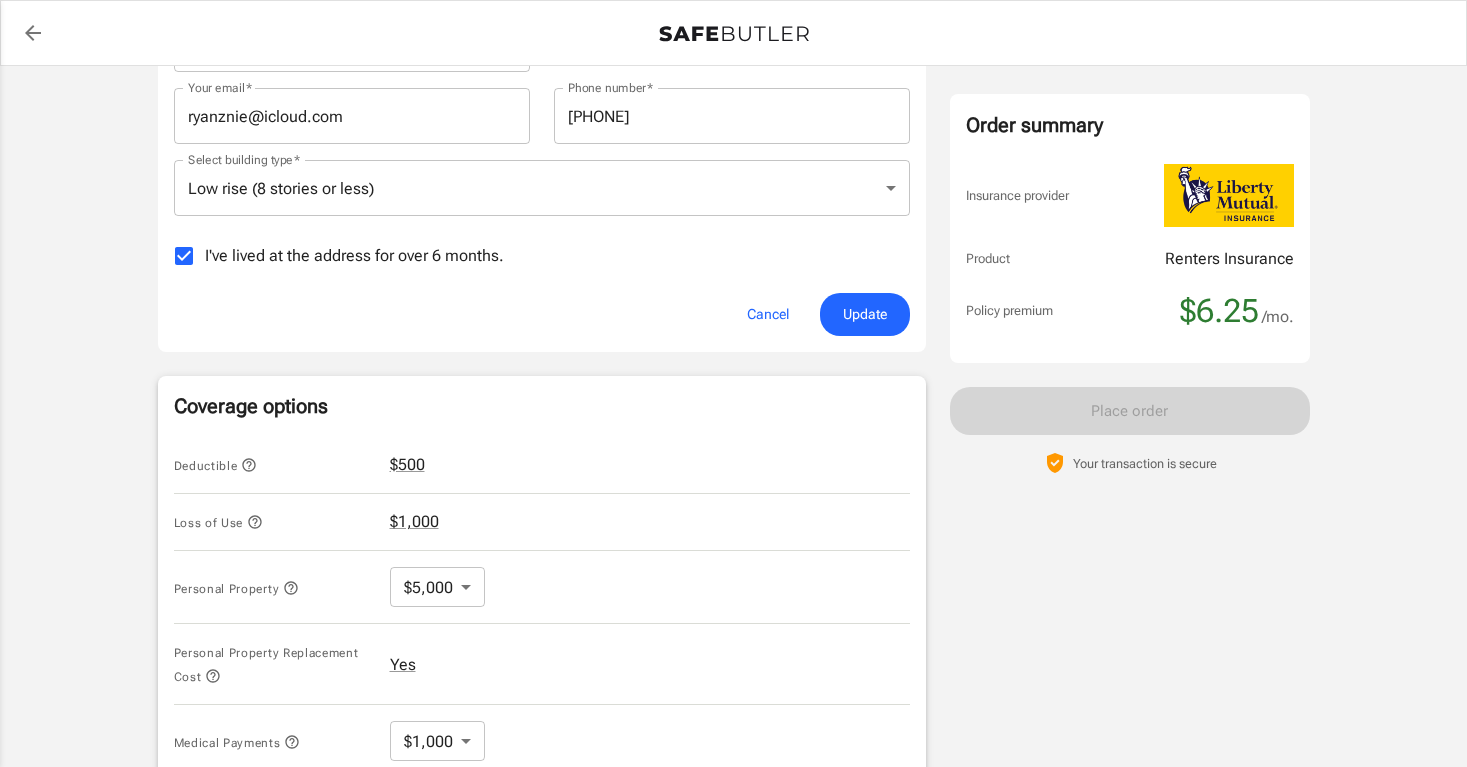 click on "Coverage options Deductible $500 Loss of Use $1,000 Personal Property $5,000 5000 Personal Property Replacement Cost Yes Medical Payments $1,000 1000 Liability $100,000 100000 Continue" at bounding box center (542, 651) 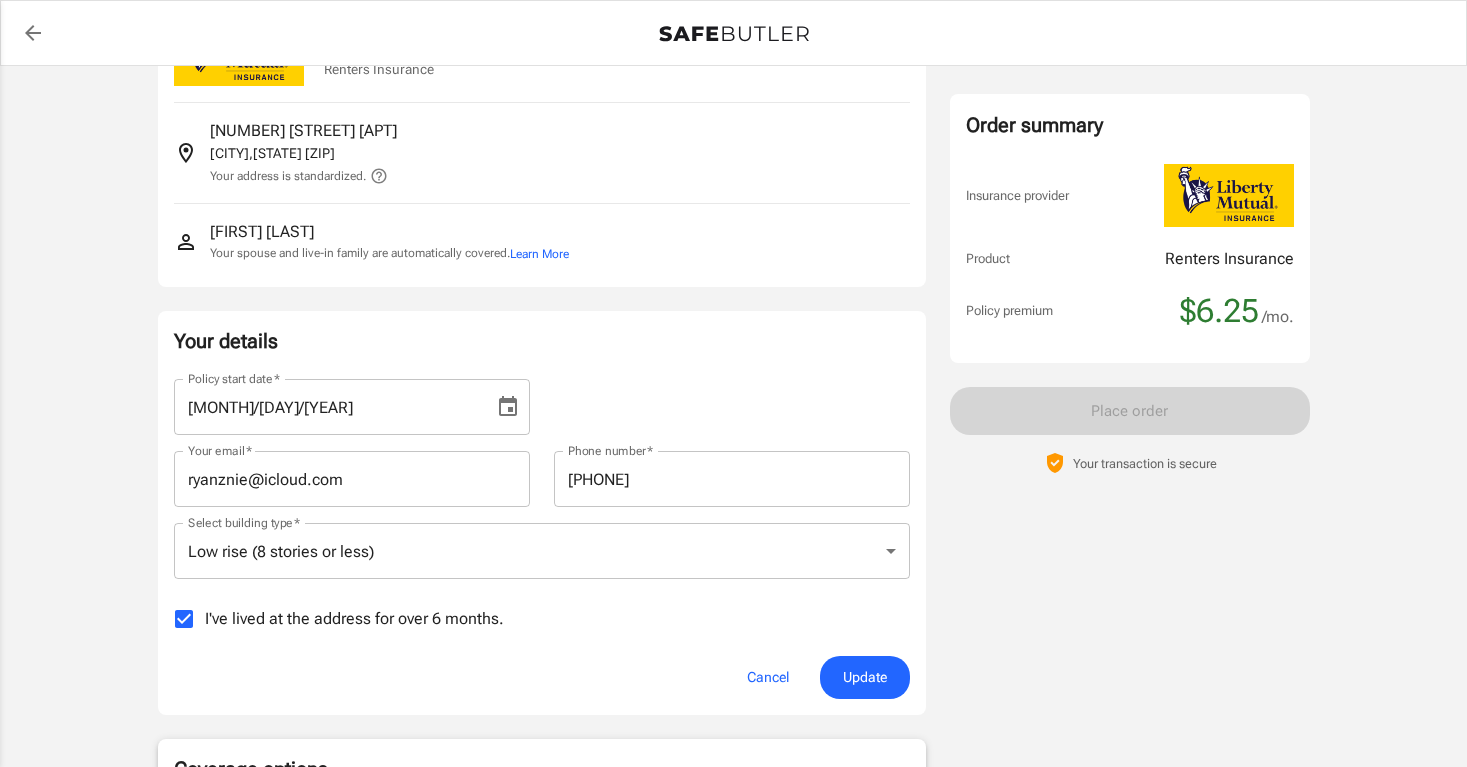 scroll, scrollTop: 180, scrollLeft: 0, axis: vertical 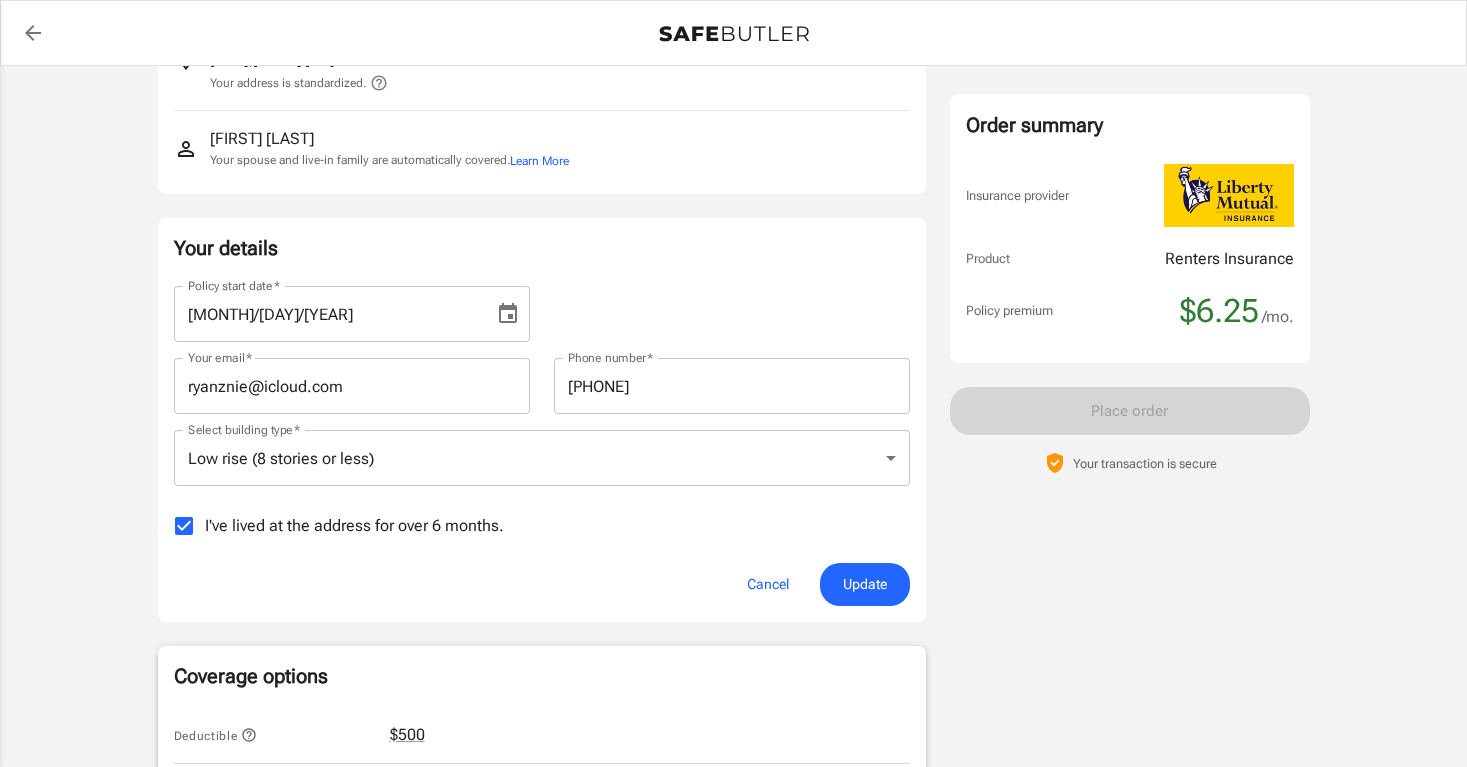 click on "I've lived at the address for over 6 months." at bounding box center (354, 526) 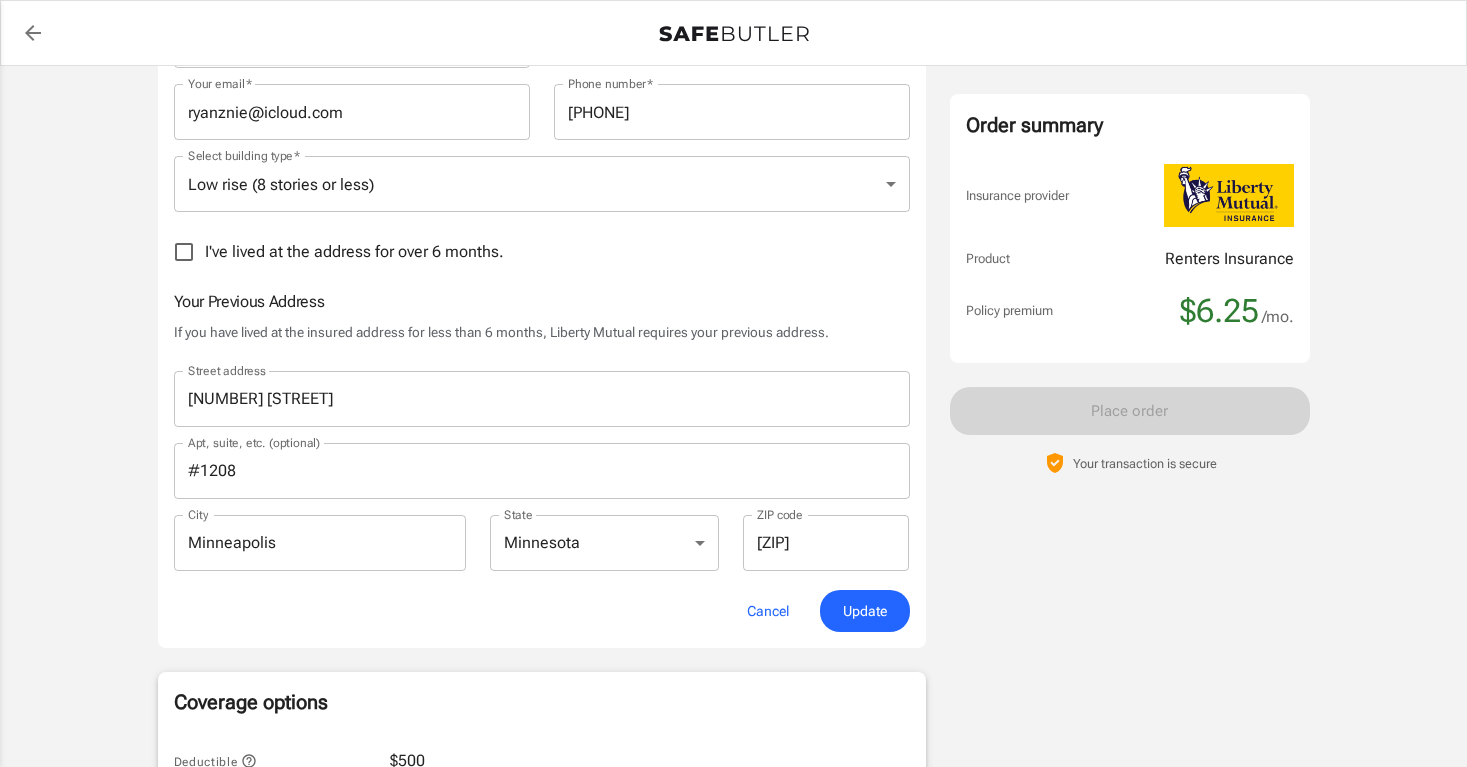 scroll, scrollTop: 490, scrollLeft: 0, axis: vertical 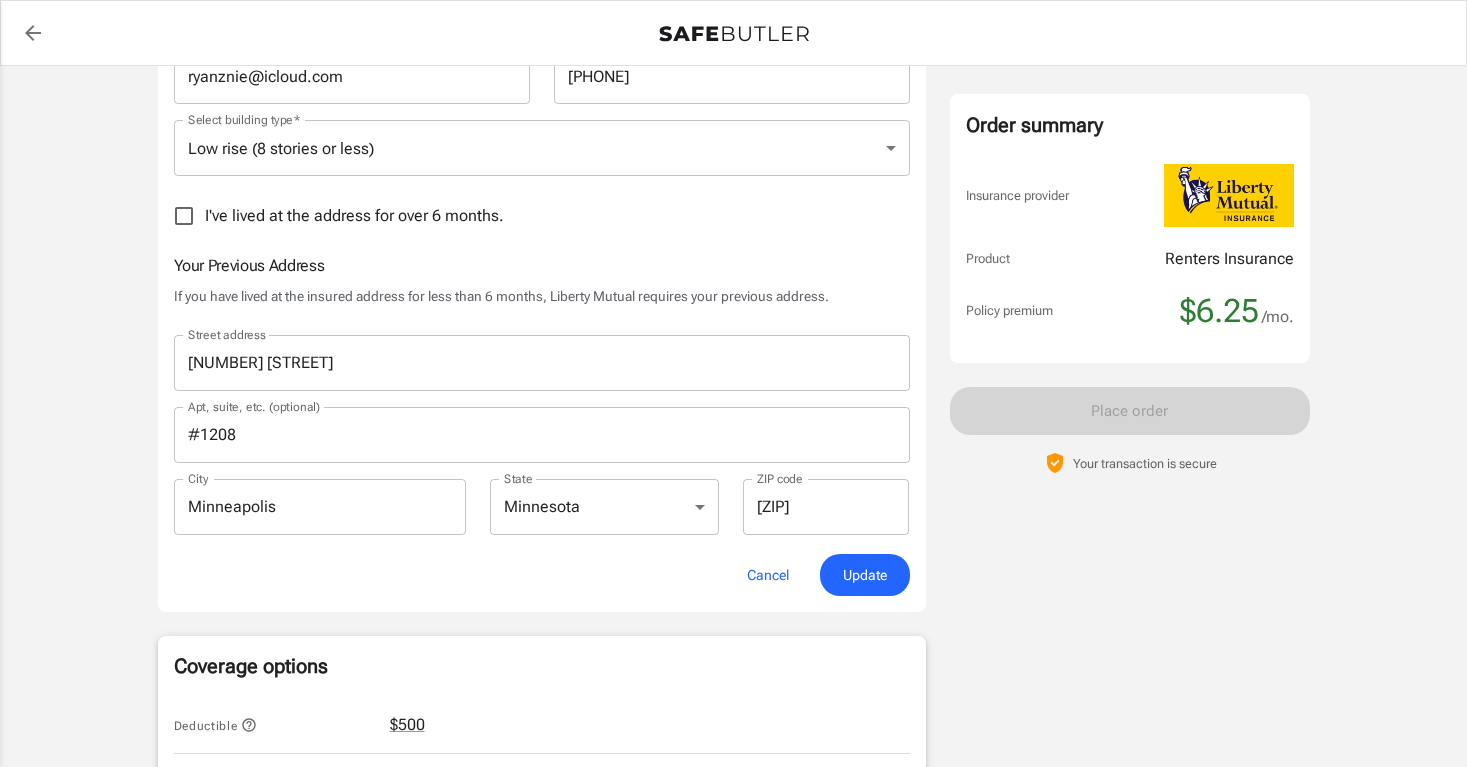 click on "Update" at bounding box center (865, 575) 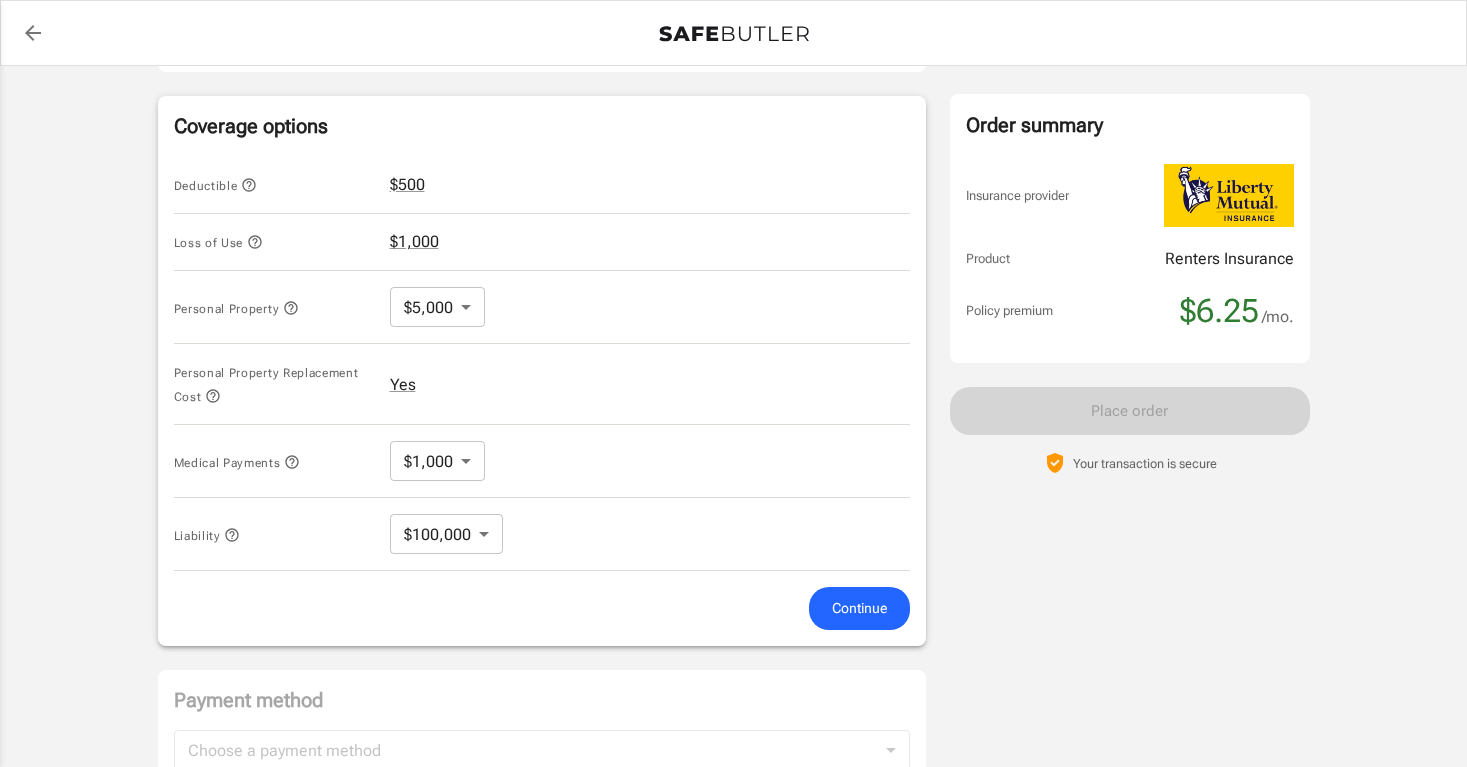 scroll, scrollTop: 731, scrollLeft: 0, axis: vertical 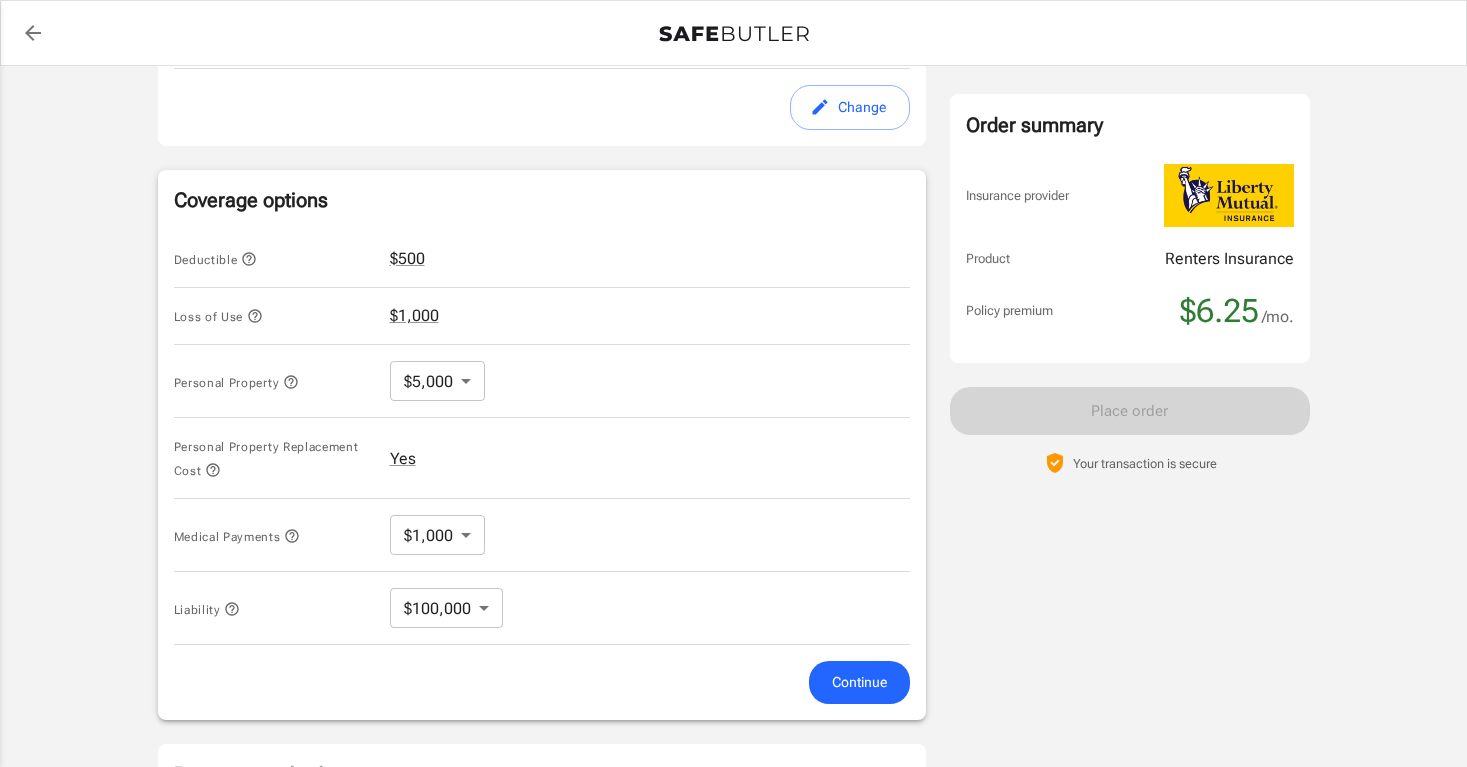 click on "Policy premium $ 6.25 /mo Liberty Mutual Renters Insurance [NUMBER] [STREET] [APT] [CITY] , [STATE] [ZIP] Your address is standardized. [FIRST] [LAST] Your spouse and live-in family are automatically covered. Learn More Your details Policy start date 07/05/2025 Policy start date Your email ryanznie@icloud.com Your email Phone number Phone number Select building type ​ Select building type I've lived at the address for over 6 months. Previous Address Your Previous Address If you have lived at the insured address for less than 6 months, Liberty Mutual requires your previous address. Street address Street address Apt, suite, etc. (optional) Apt, suite, etc. (optional) City City State" at bounding box center (733, 252) 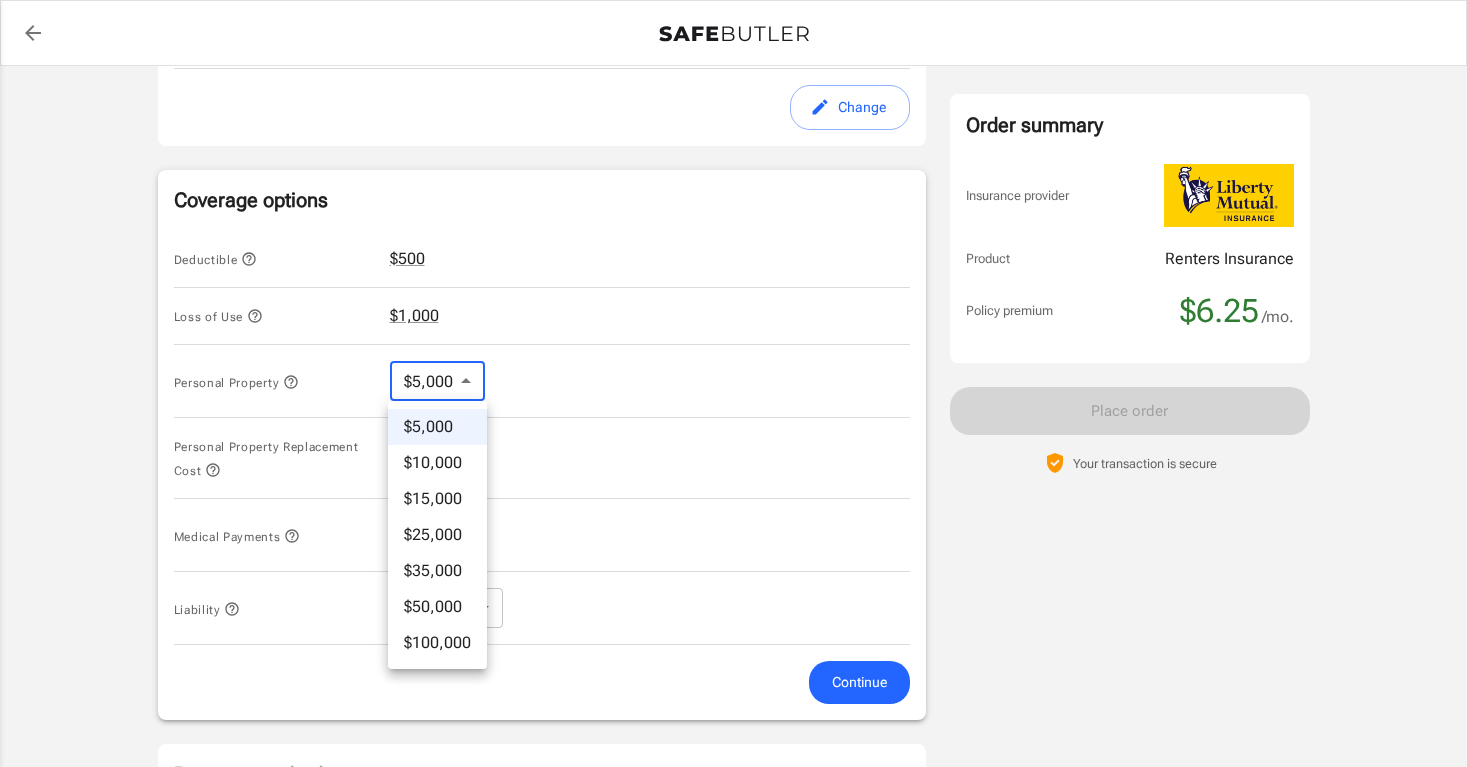 click at bounding box center (733, 383) 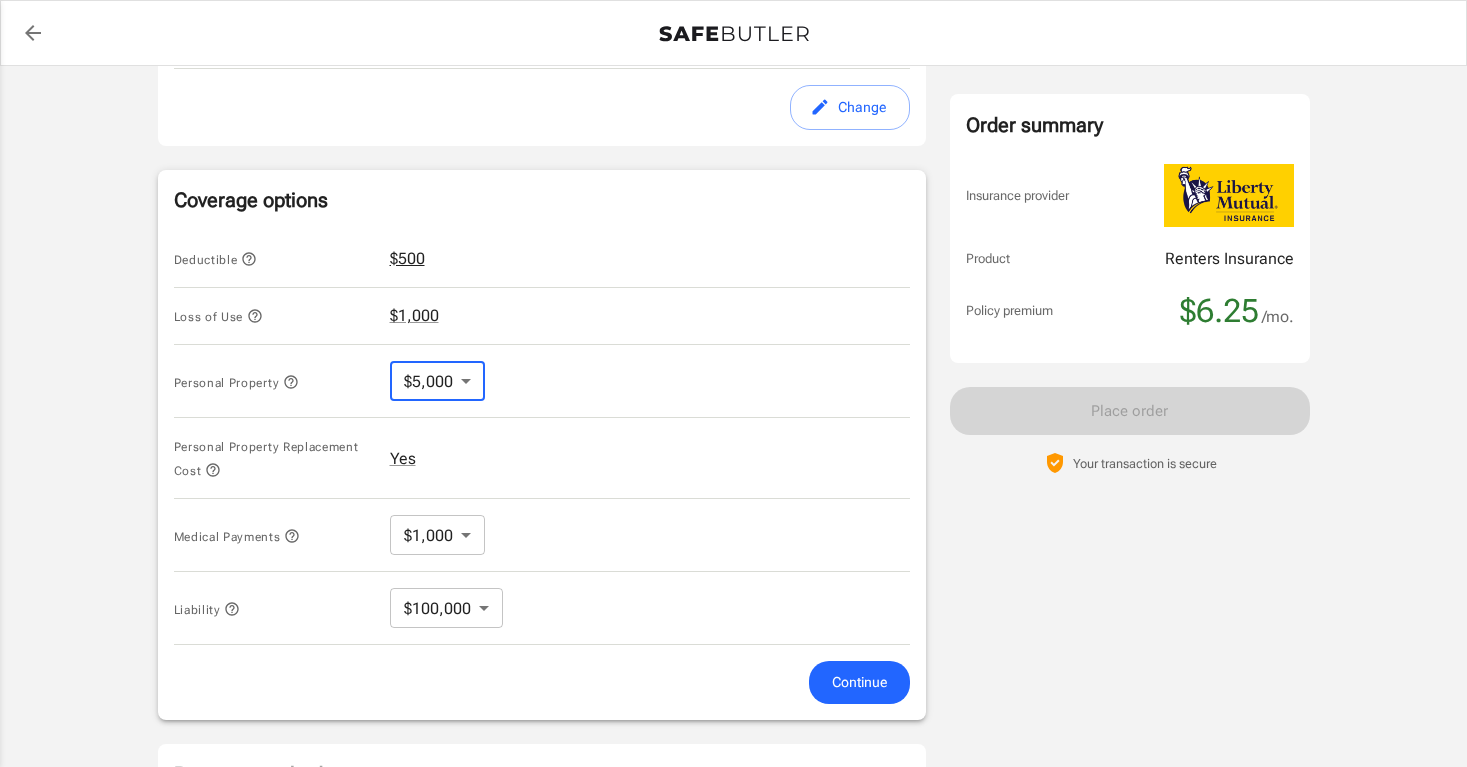 click on "$500" at bounding box center (407, 259) 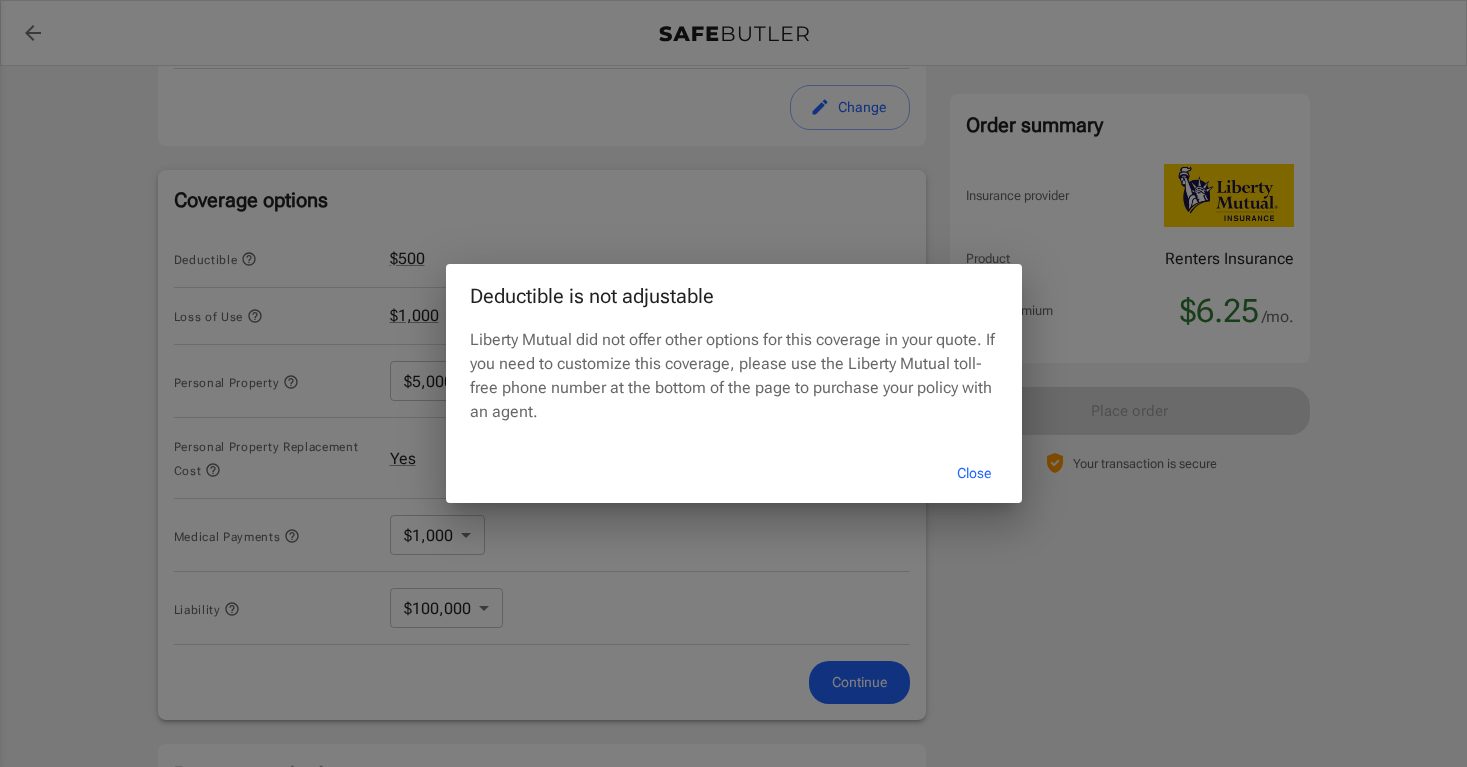 click on "Close" at bounding box center (974, 473) 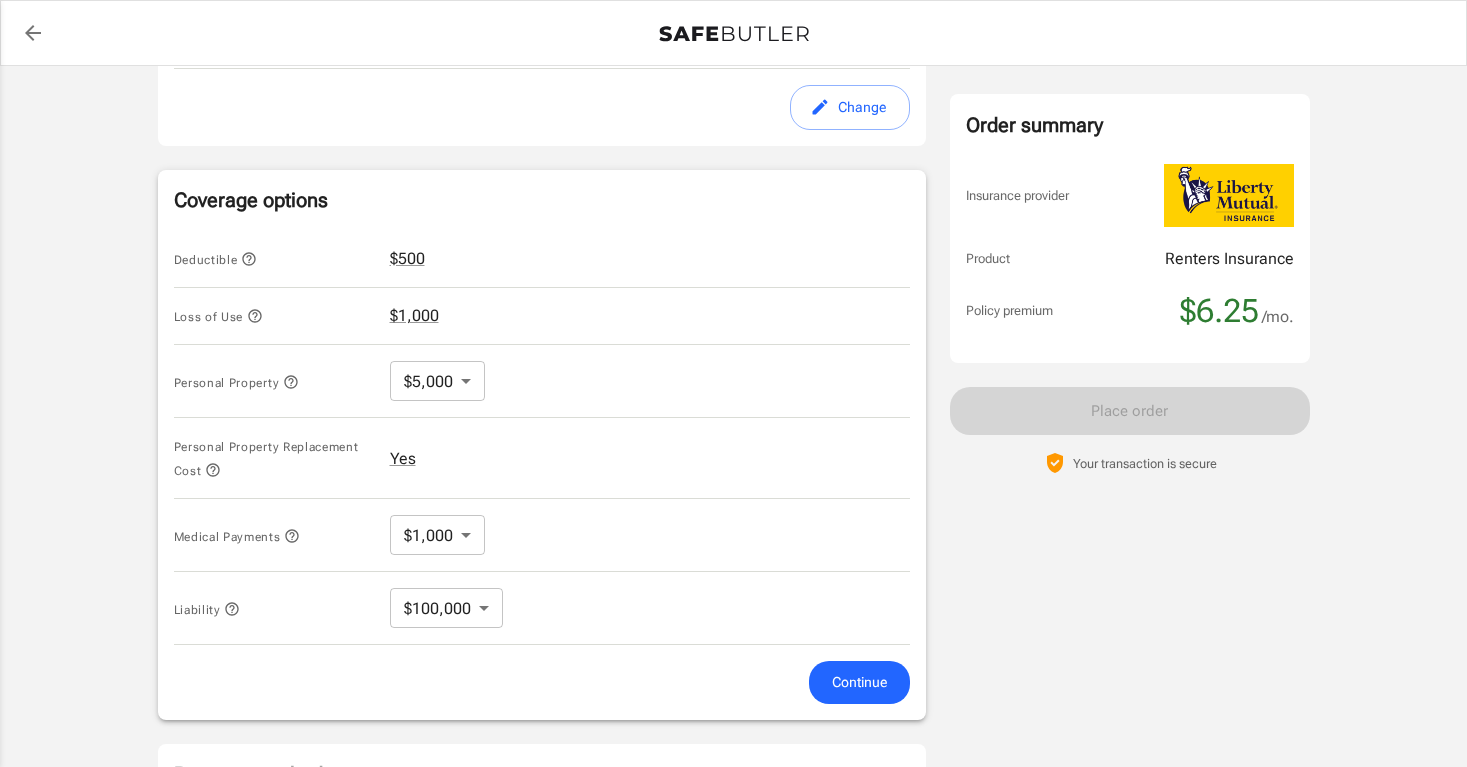 click on "Policy premium $ 6.25 /mo Liberty Mutual Renters Insurance [NUMBER] [STREET] [APT] [CITY] , [STATE] [ZIP] Your address is standardized. [FIRST] [LAST] Your spouse and live-in family are automatically covered. Learn More Your details Policy start date 07/05/2025 Policy start date Your email ryanznie@icloud.com Your email Phone number Phone number Select building type ​ Select building type I've lived at the address for over 6 months. Previous Address Your Previous Address If you have lived at the insured address for less than 6 months, Liberty Mutual requires your previous address. Street address Street address Apt, suite, etc. (optional) Apt, suite, etc. (optional) City City State" at bounding box center [733, 252] 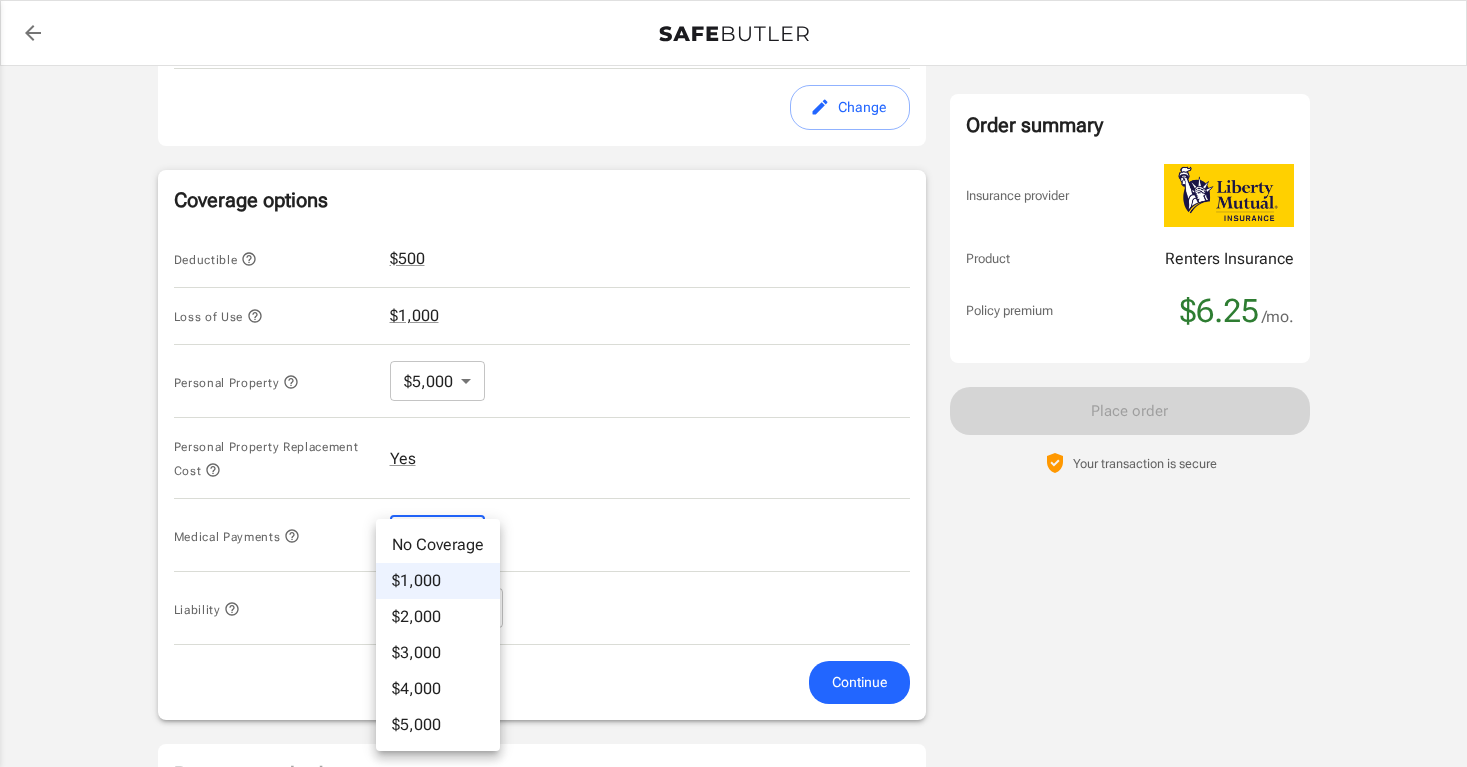 click on "No Coverage" at bounding box center [438, 545] 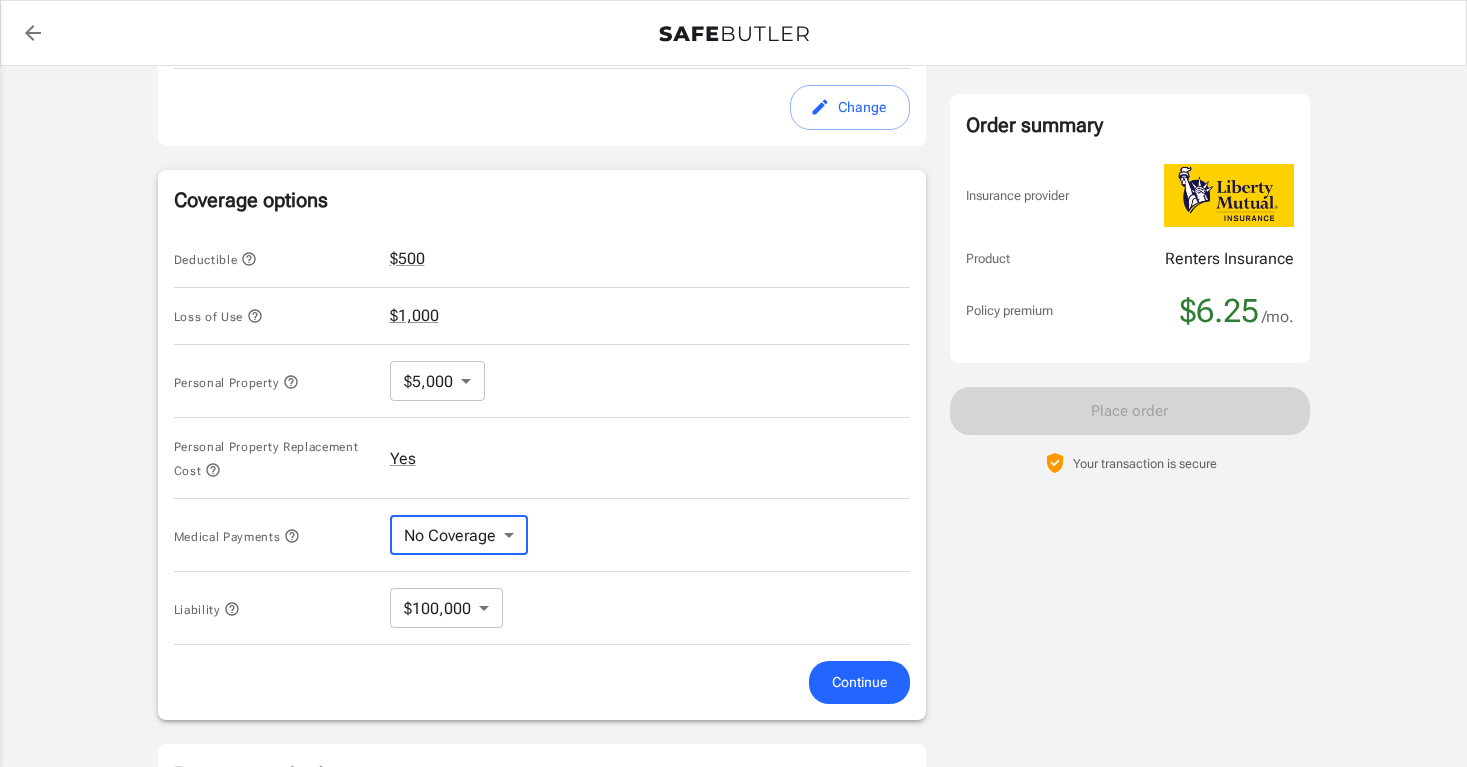 click on "Policy premium $ 6.25 /mo Liberty Mutual Renters Insurance [NUMBER] [STREET] [APT] [CITY] , [STATE] [ZIP] Your address is standardized. [FIRST] [LAST] Your spouse and live-in family are automatically covered. Learn More Your details Policy start date Jul 18, 2025 Email [EMAIL] Phone [PHONE] Building type Low rise (8 stories or less) Lived for over 6 months No Previous Address [NUMBER] [STREET] #[APT] [CITY] [STATE] [ZIP] Change Coverage options Deductible $500 Loss of Use $1,000 Personal Property $5,000 5000 Personal Property Replacement Cost Yes Medical Payments No Coverage No Coverage Liability $100,000 100000 Continue Payment method Choose a payment method Choose a payment method Add payment method Optional settings Add landlord as interested party Order summary Insurance provider Product Renters Insurance Policy premium $6.25 /mo. Online purchase discount applied. Payment frequency No additional fees. $6.25 1-" at bounding box center (733, 252) 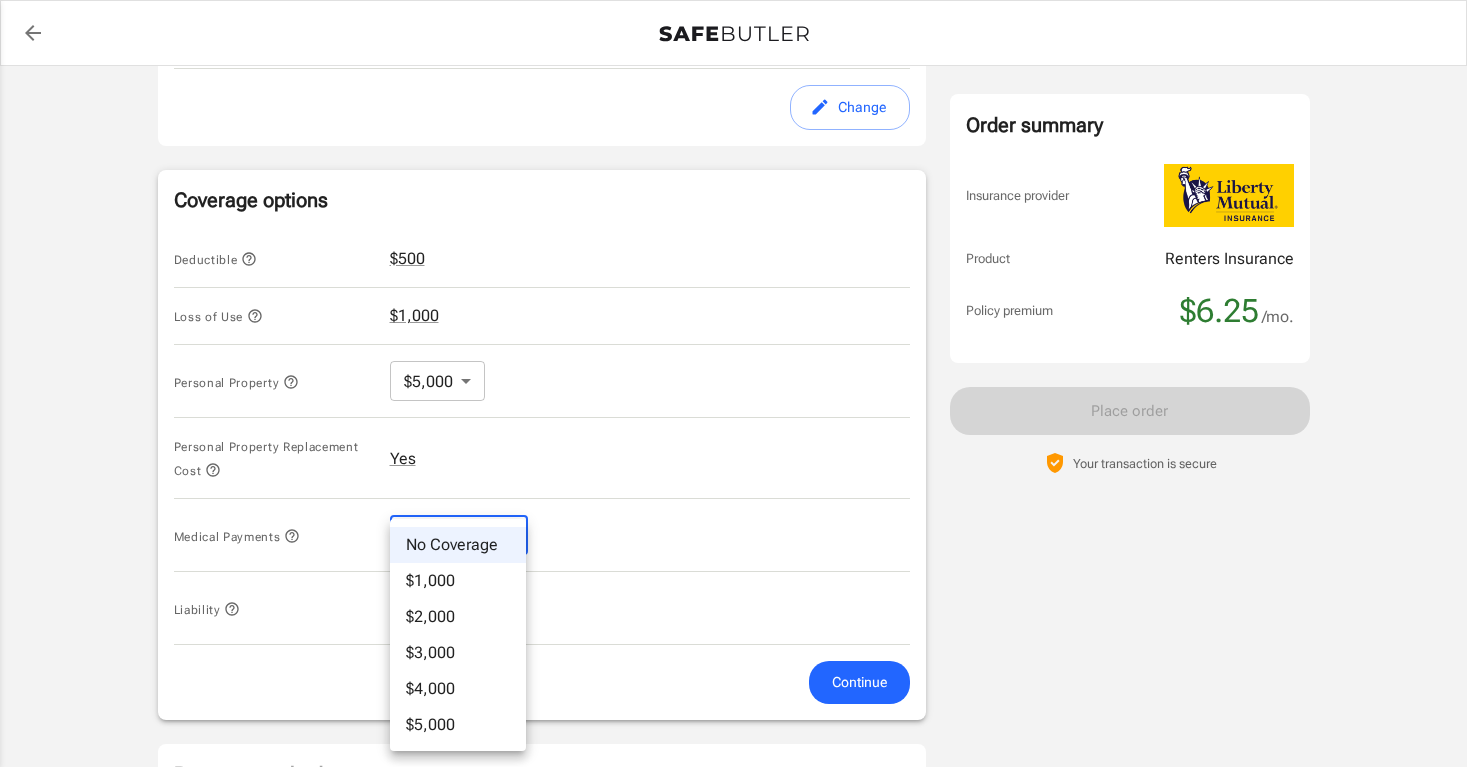 click on "$1,000" at bounding box center [458, 581] 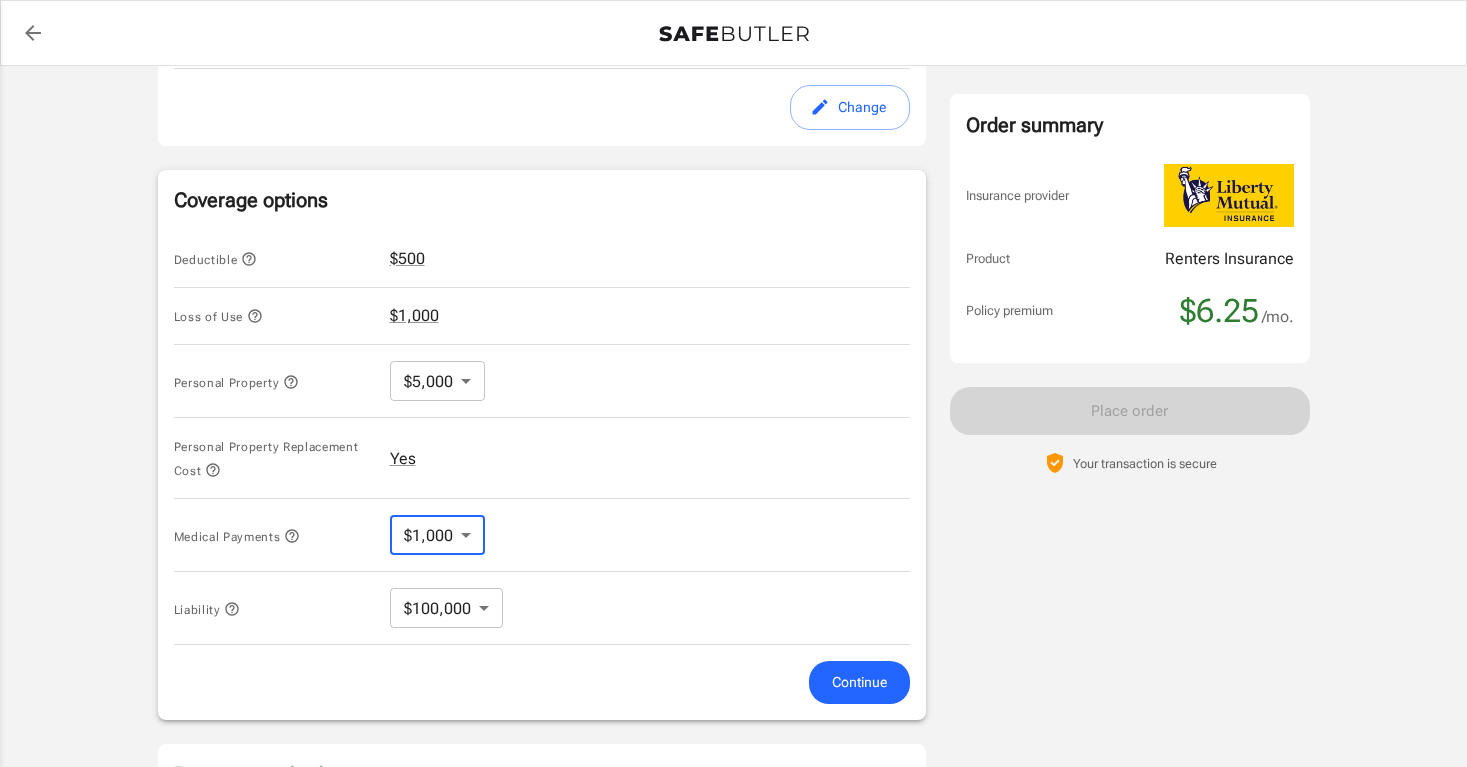 click on "Policy premium $ 6.25 /mo Liberty Mutual Renters Insurance [NUMBER] [STREET] [APT] [CITY] , [STATE] [ZIP] Your address is standardized. [FIRST] [LAST] Your spouse and live-in family are automatically covered. Learn More Your details Policy start date 07/05/2025 Policy start date Your email ryanznie@icloud.com Your email Phone number Phone number Select building type ​ Select building type I've lived at the address for over 6 months. Previous Address Your Previous Address If you have lived at the insured address for less than 6 months, Liberty Mutual requires your previous address. Street address Street address Apt, suite, etc. (optional) Apt, suite, etc. (optional) City City State" at bounding box center [733, 252] 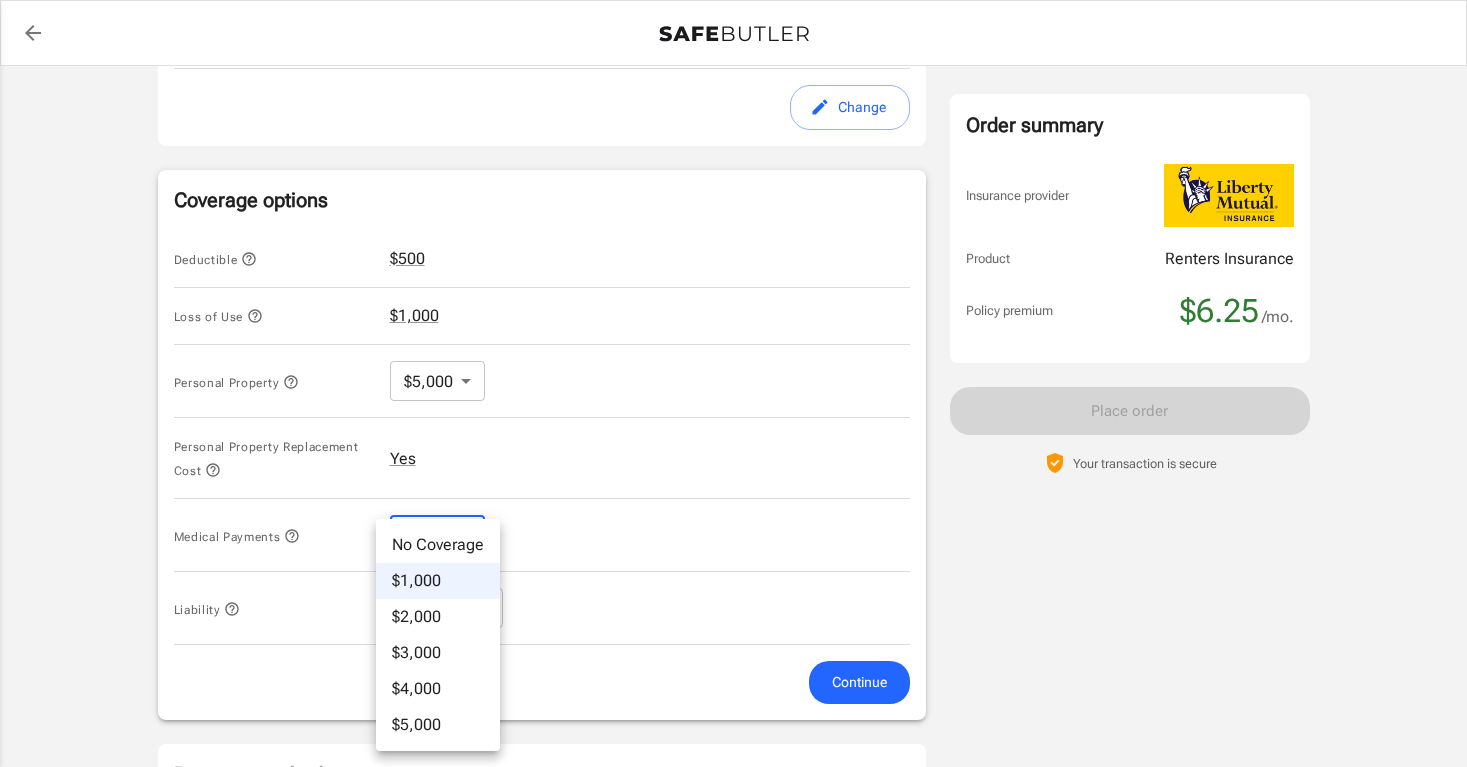 click at bounding box center [733, 383] 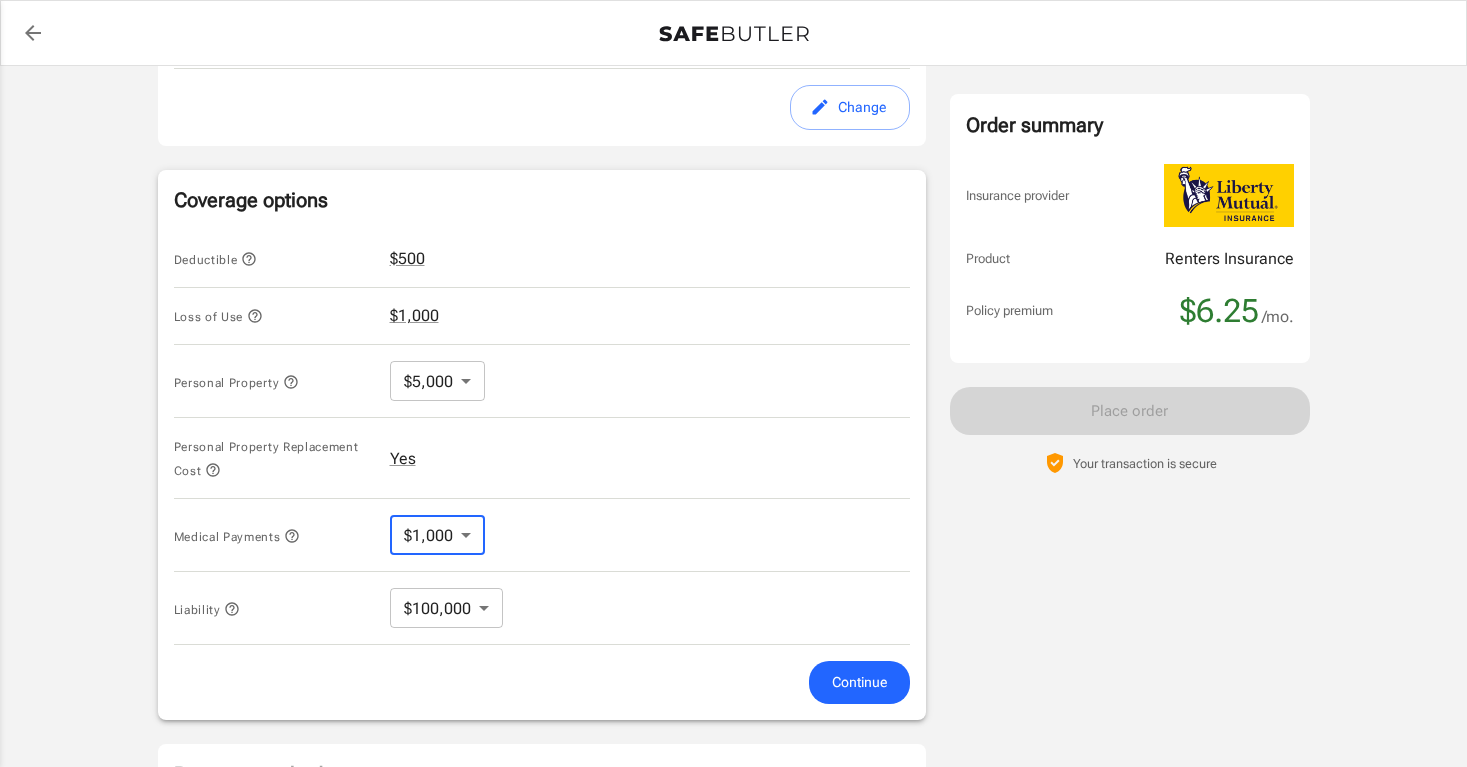click on "Policy premium $ 6.25 /mo Liberty Mutual Renters Insurance [NUMBER] [STREET] [APT] [CITY] , [STATE] [ZIP] Your address is standardized. [FIRST] [LAST] Your spouse and live-in family are automatically covered. Learn More Your details Policy start date 07/05/2025 Policy start date Your email ryanznie@icloud.com Your email Phone number Phone number Select building type ​ Select building type I've lived at the address for over 6 months. Previous Address Your Previous Address If you have lived at the insured address for less than 6 months, Liberty Mutual requires your previous address. Street address Street address Apt, suite, etc. (optional) Apt, suite, etc. (optional) City City State" at bounding box center (733, 252) 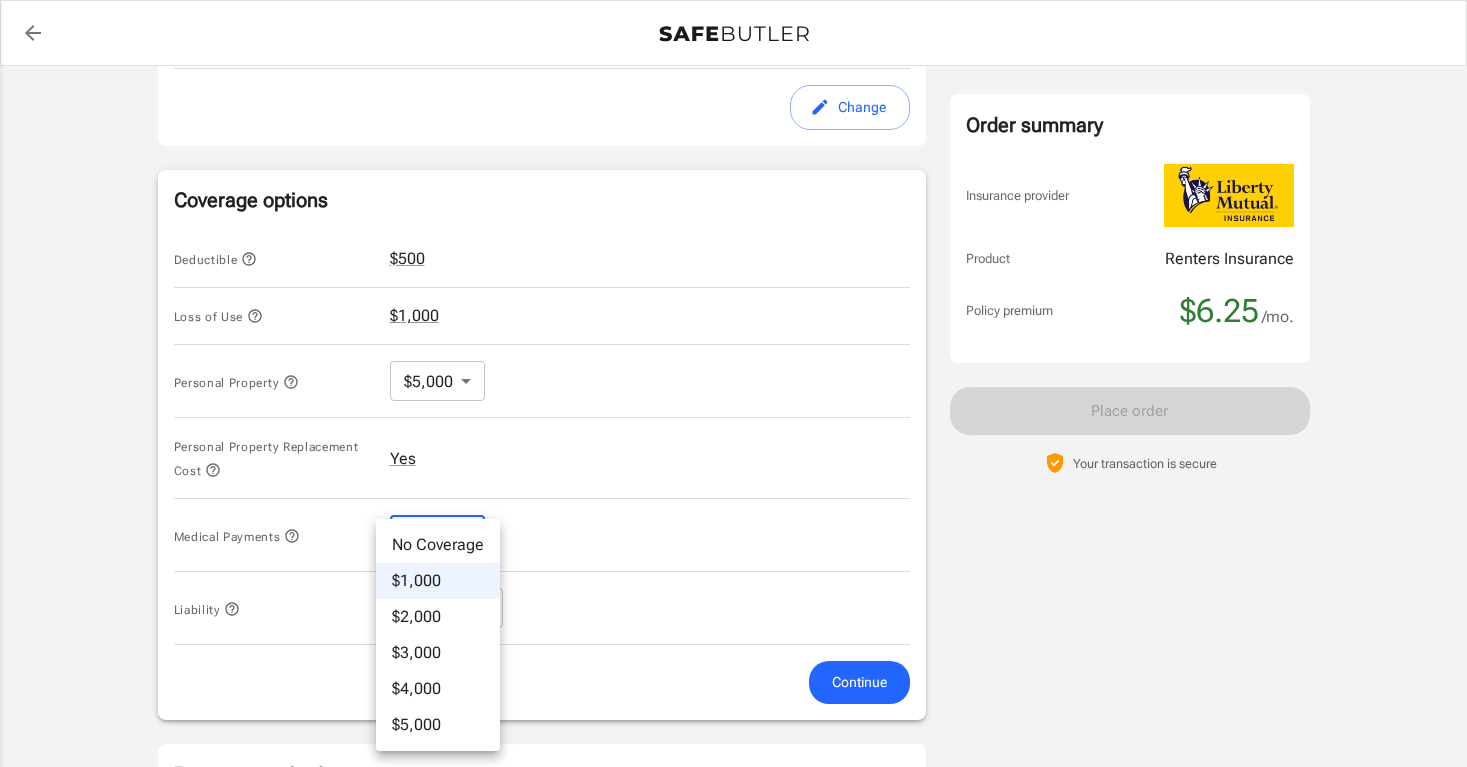 click at bounding box center [733, 383] 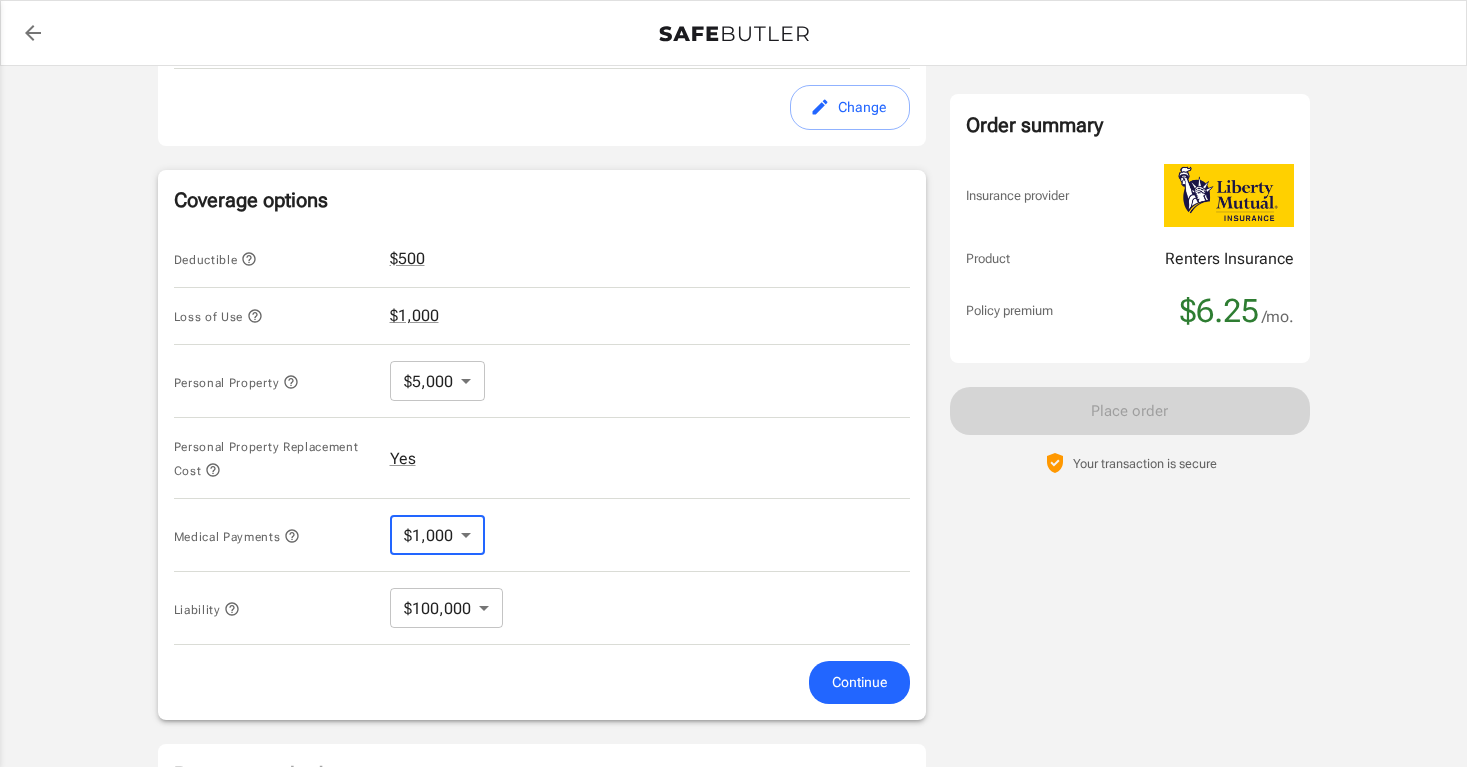 click at bounding box center (249, 259) 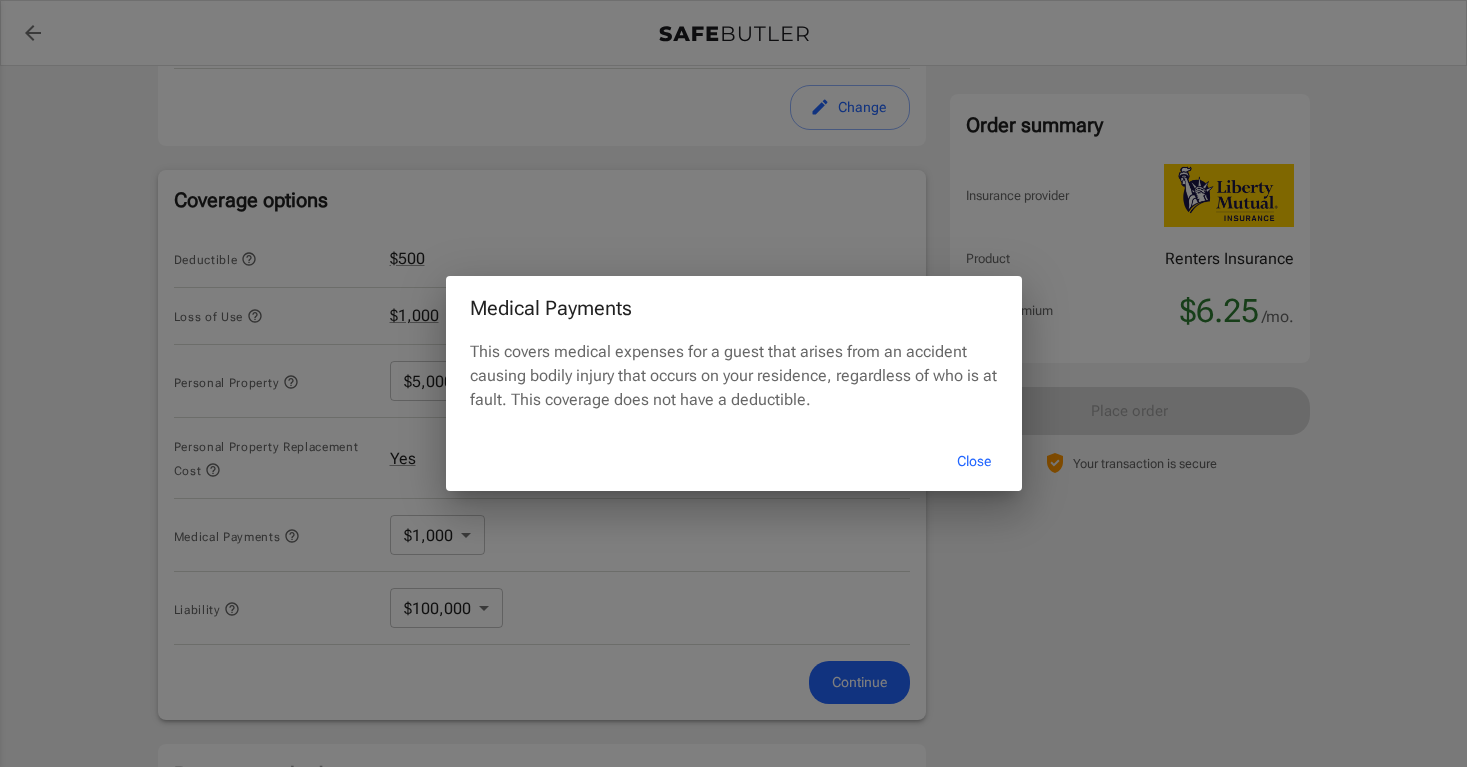 click on "Close" at bounding box center [974, 461] 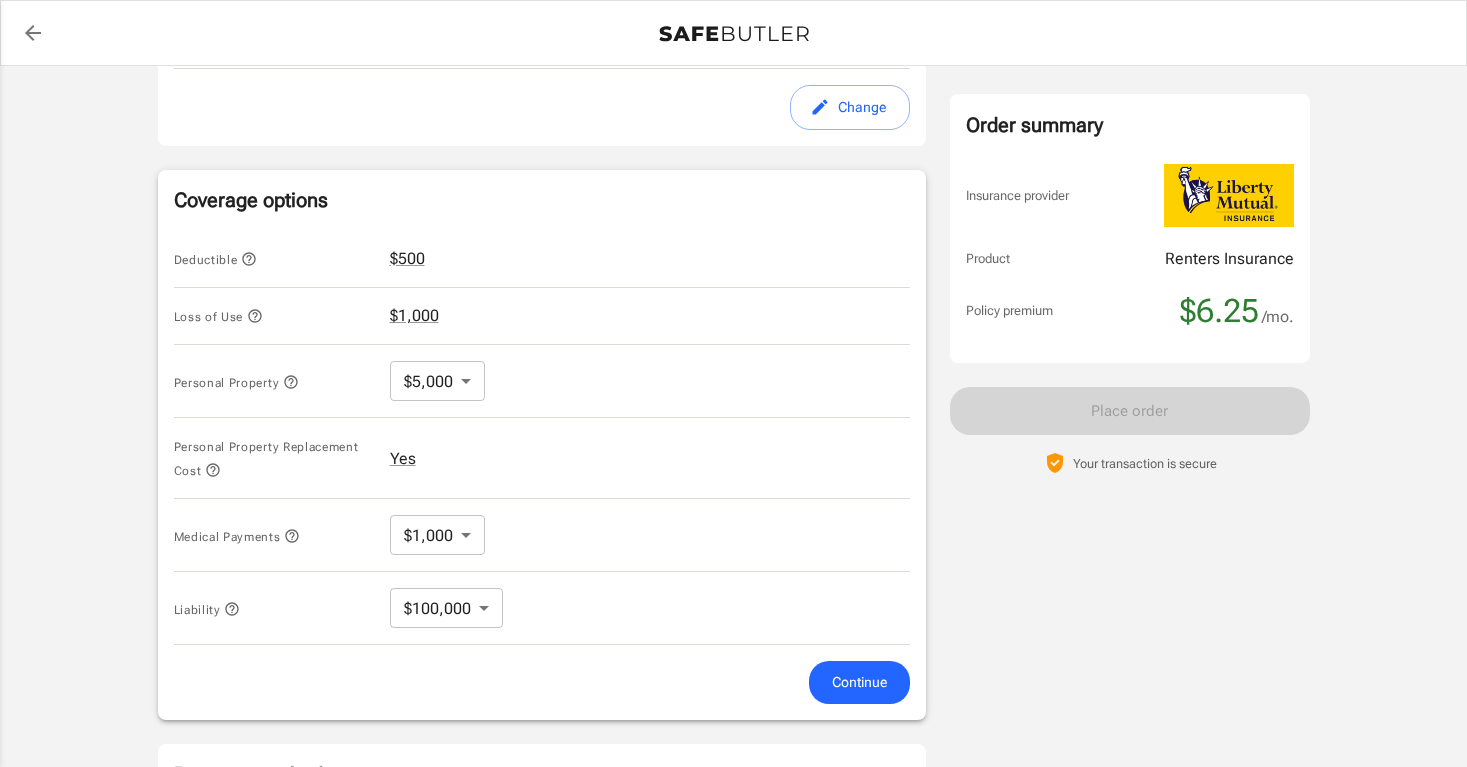 click on "Policy premium $ 6.25 /mo Liberty Mutual Renters Insurance [NUMBER] [STREET] [APT] [CITY] , [STATE] [ZIP] Your address is standardized. [FIRST] [LAST] Your spouse and live-in family are automatically covered. Learn More Your details Policy start date 07/05/2025 Policy start date Your email ryanznie@icloud.com Your email Phone number Phone number Select building type ​ Select building type I've lived at the address for over 6 months. Previous Address Your Previous Address If you have lived at the insured address for less than 6 months, Liberty Mutual requires your previous address. Street address Street address Apt, suite, etc. (optional) Apt, suite, etc. (optional) City City State" at bounding box center (733, 252) 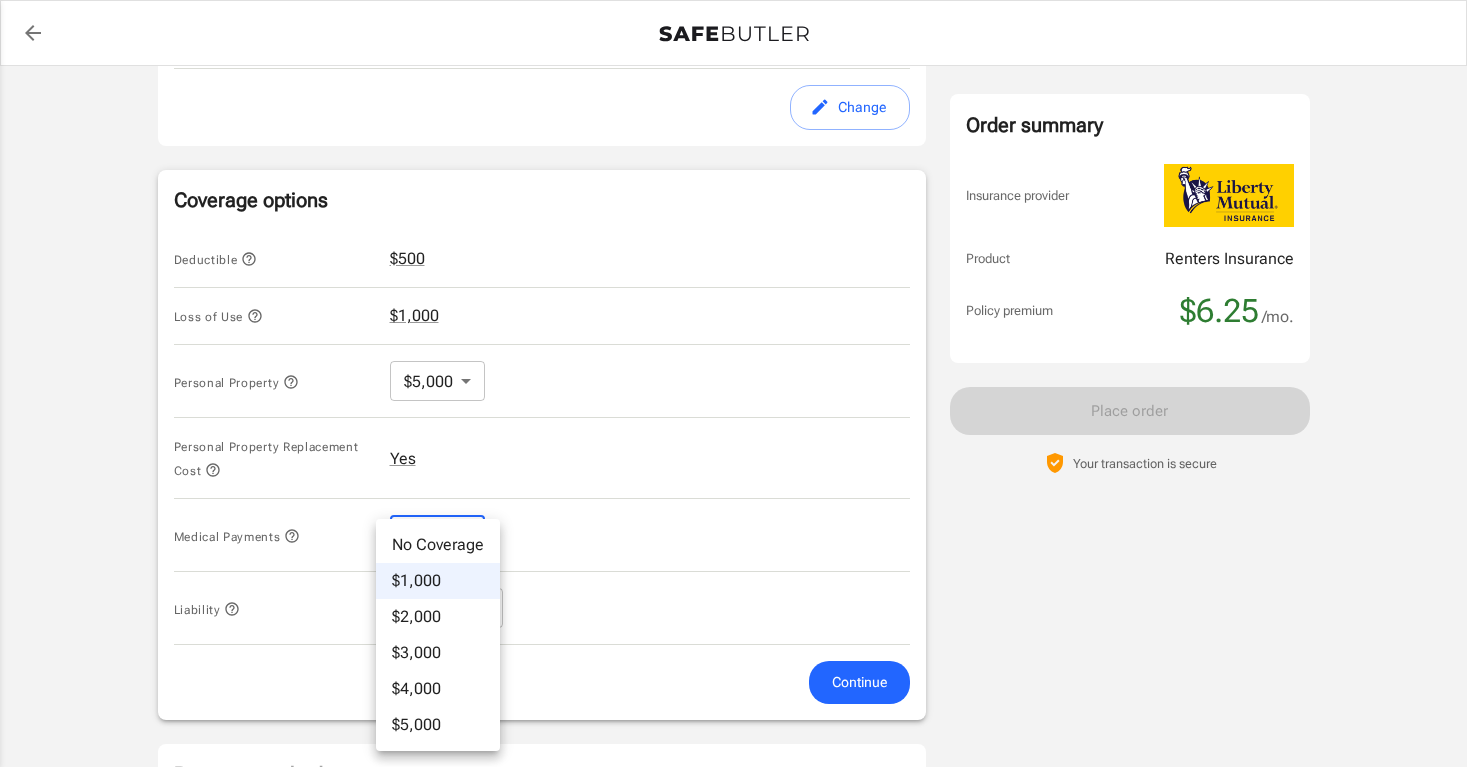 click on "No Coverage" at bounding box center (438, 545) 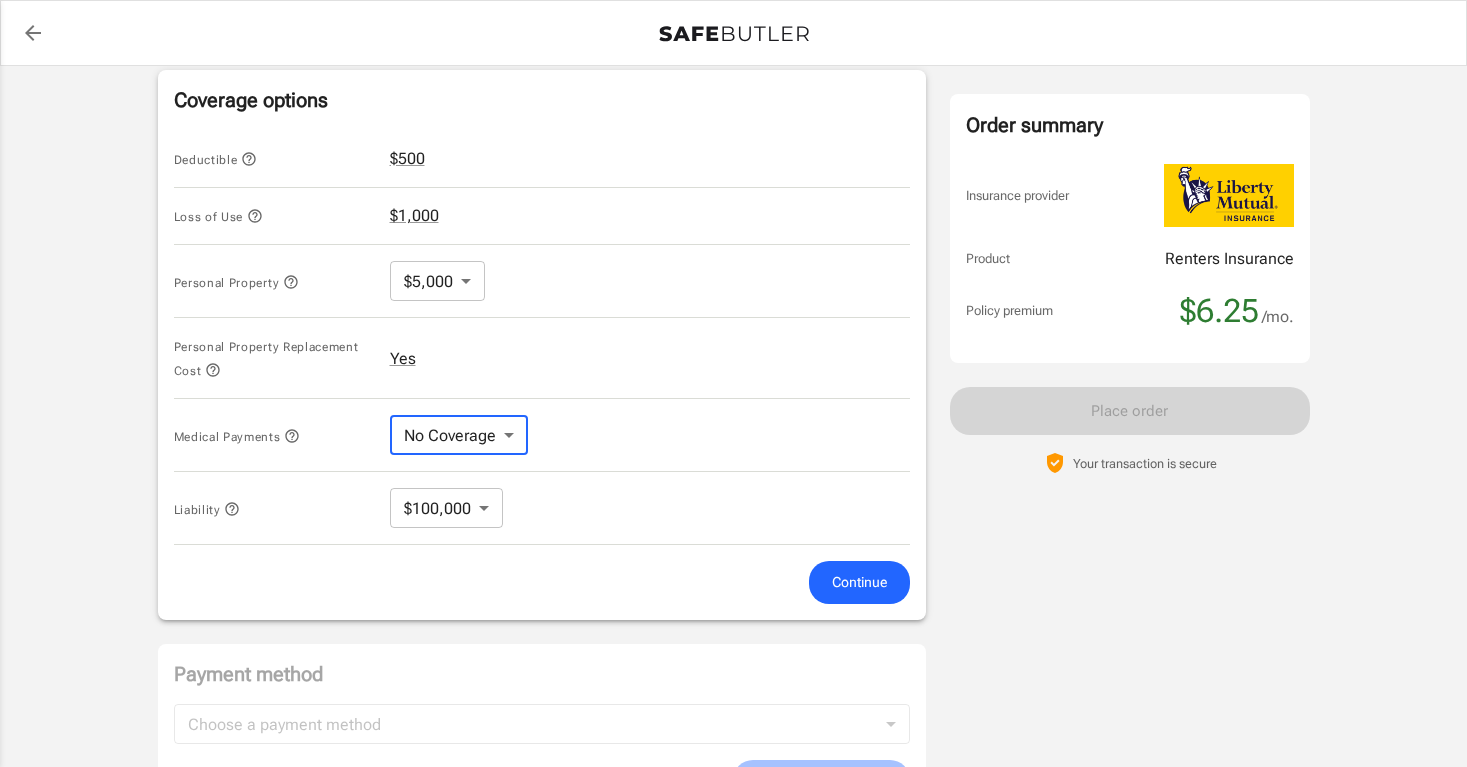 scroll, scrollTop: 942, scrollLeft: 0, axis: vertical 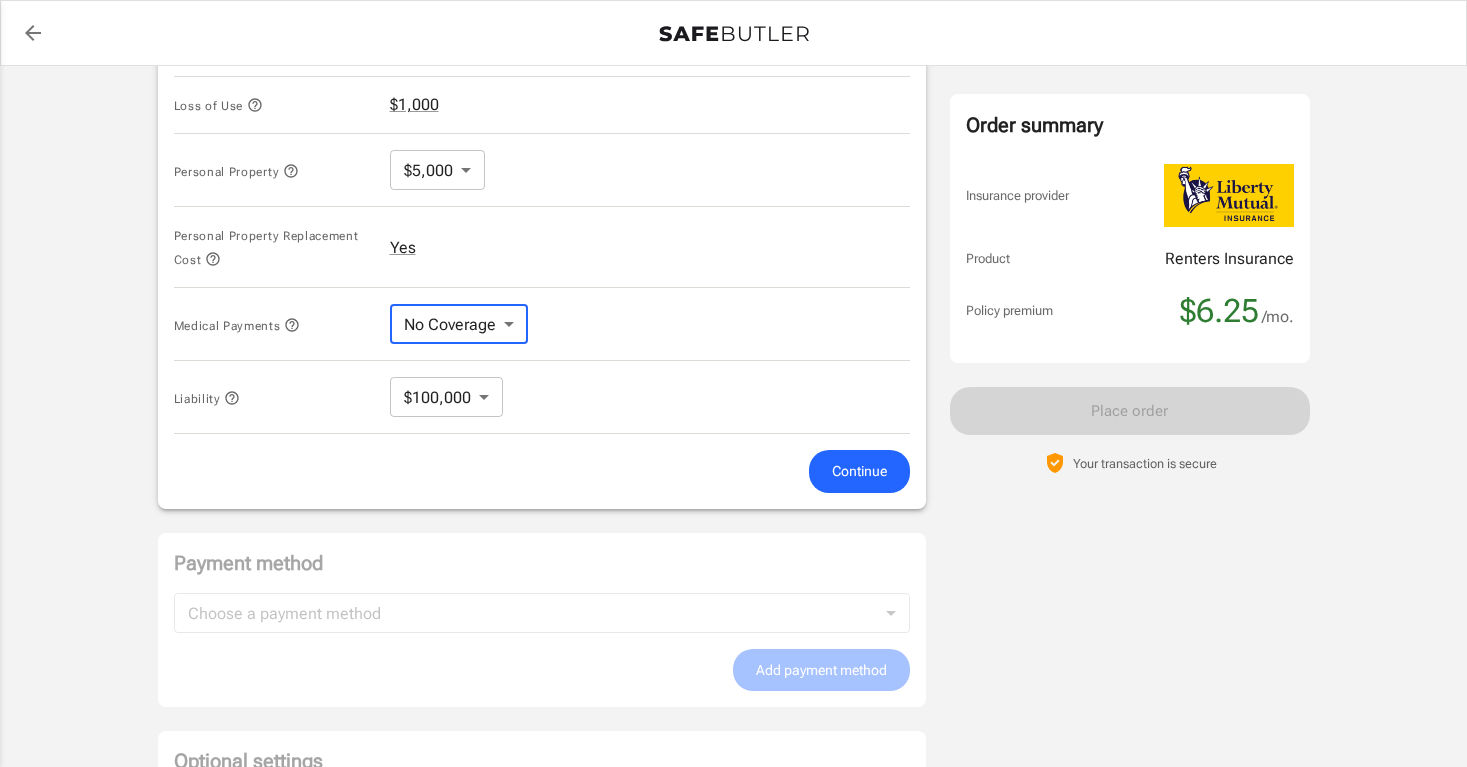 click on "Continue" at bounding box center (859, 471) 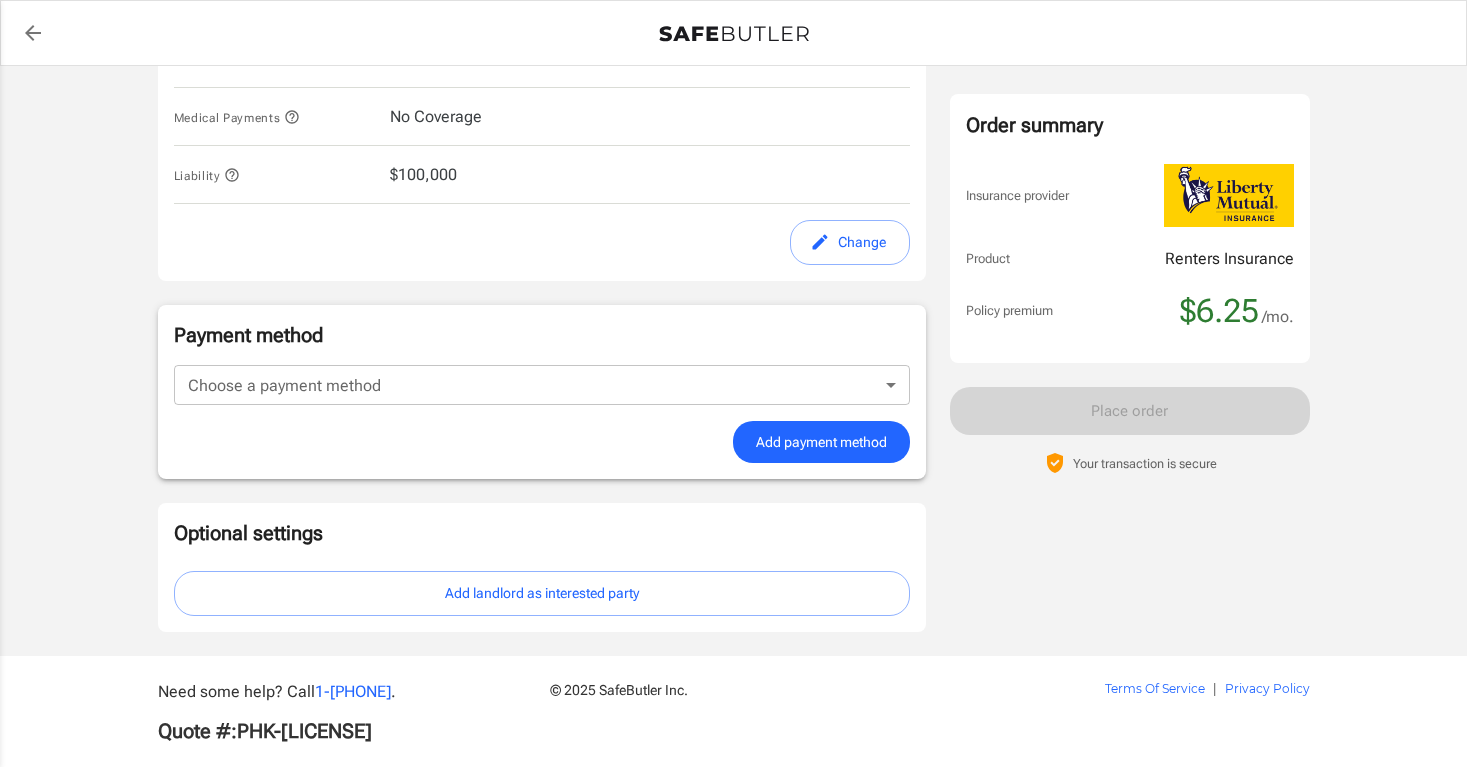 scroll, scrollTop: 1000, scrollLeft: 0, axis: vertical 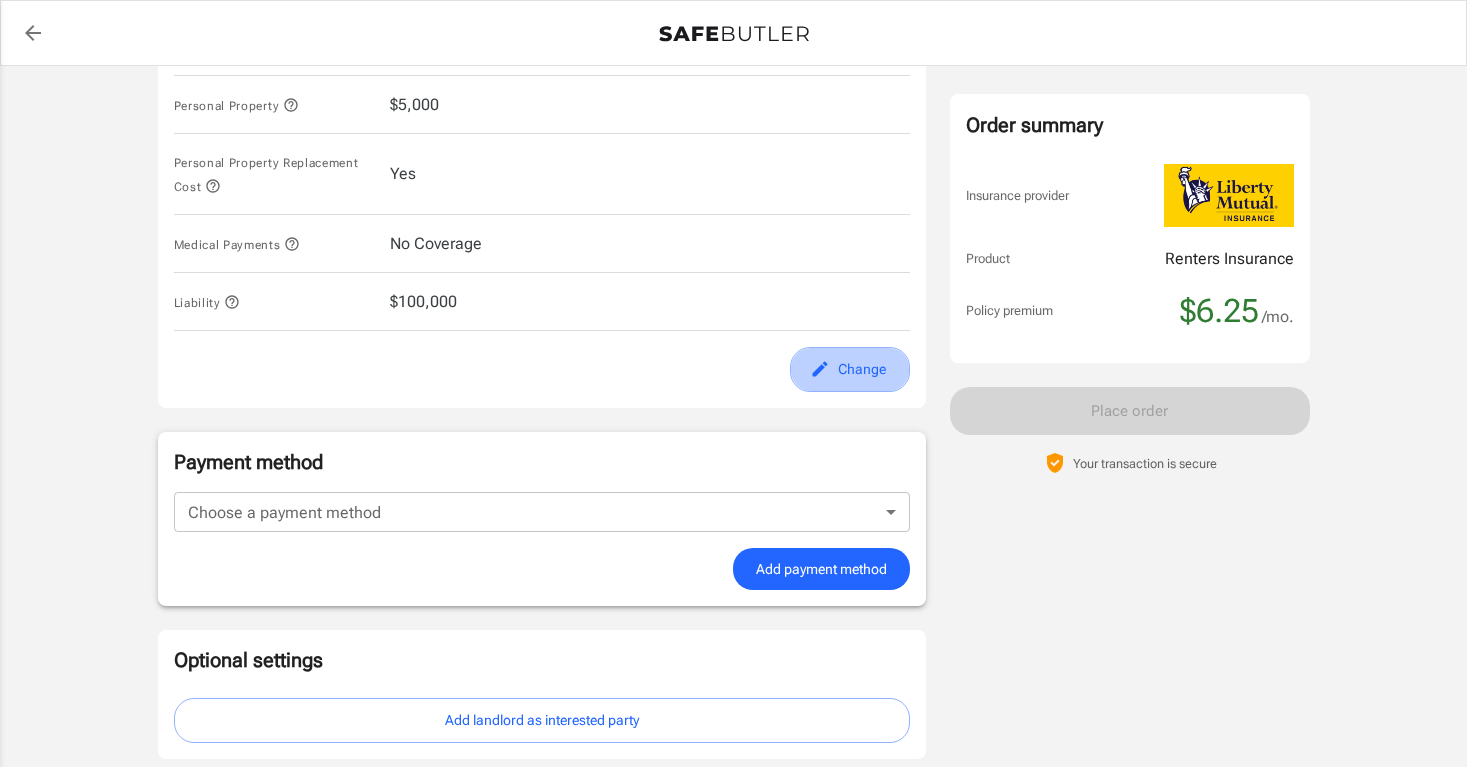 click at bounding box center [820, 369] 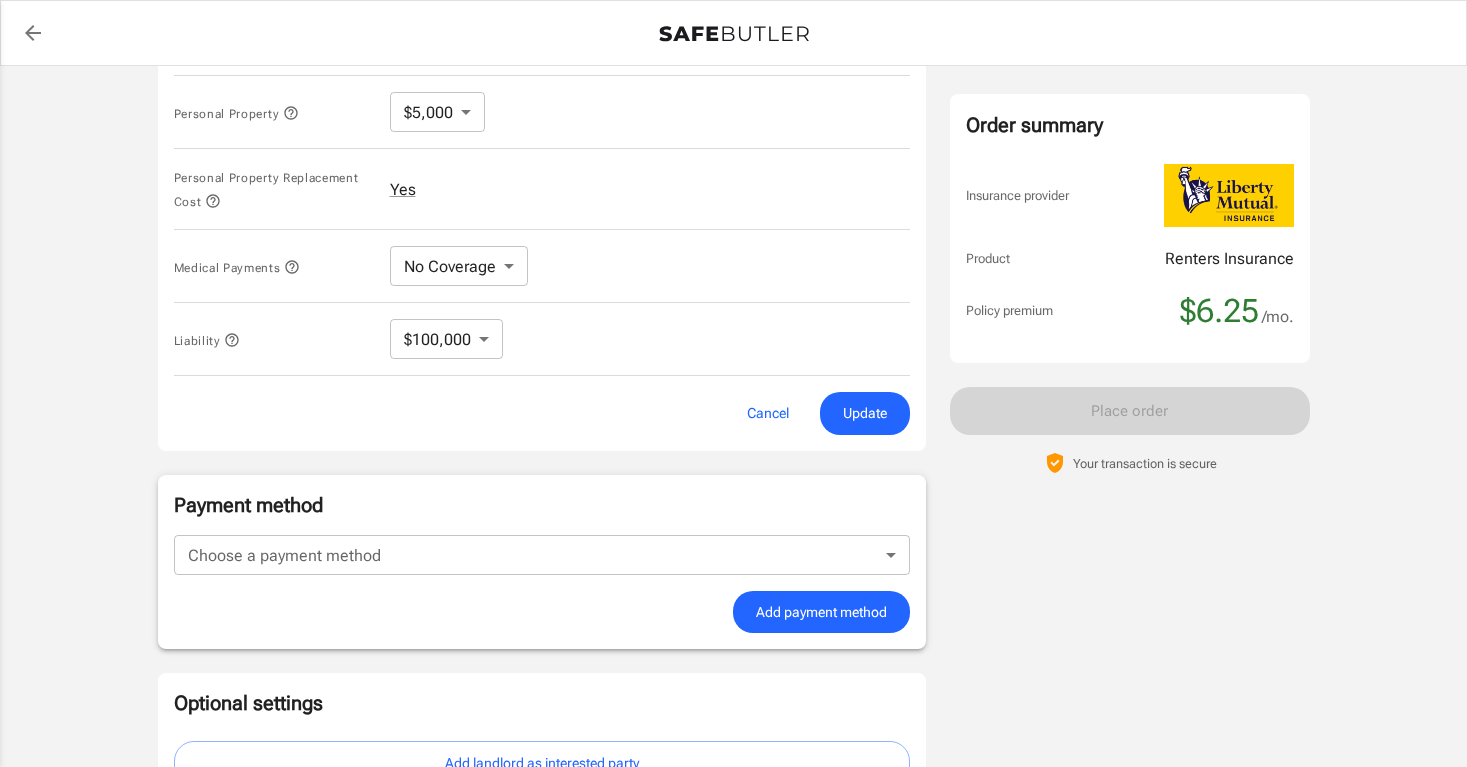 click on "Medical Payments   No Coverage No Coverage ​" at bounding box center (542, 266) 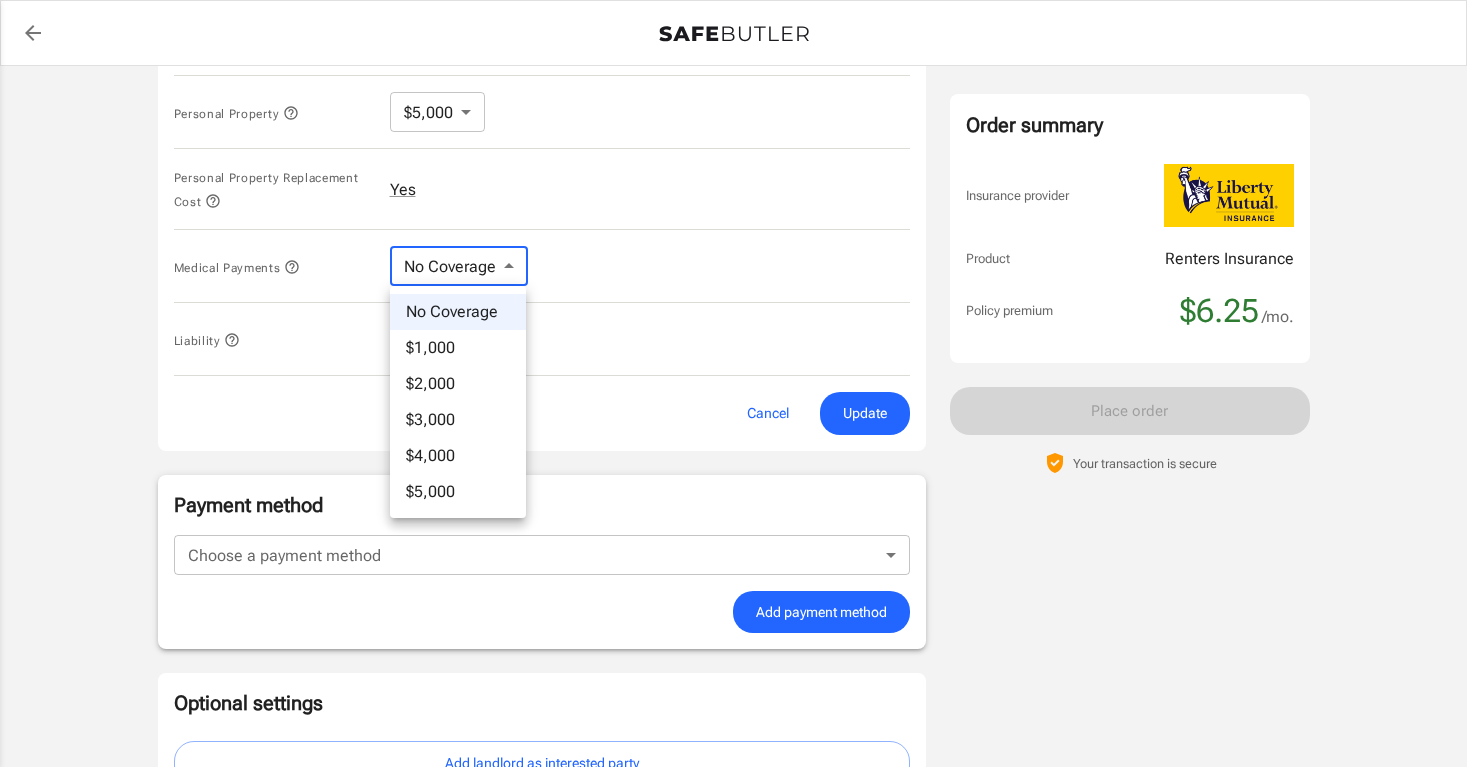 click on "$1,000" at bounding box center (458, 348) 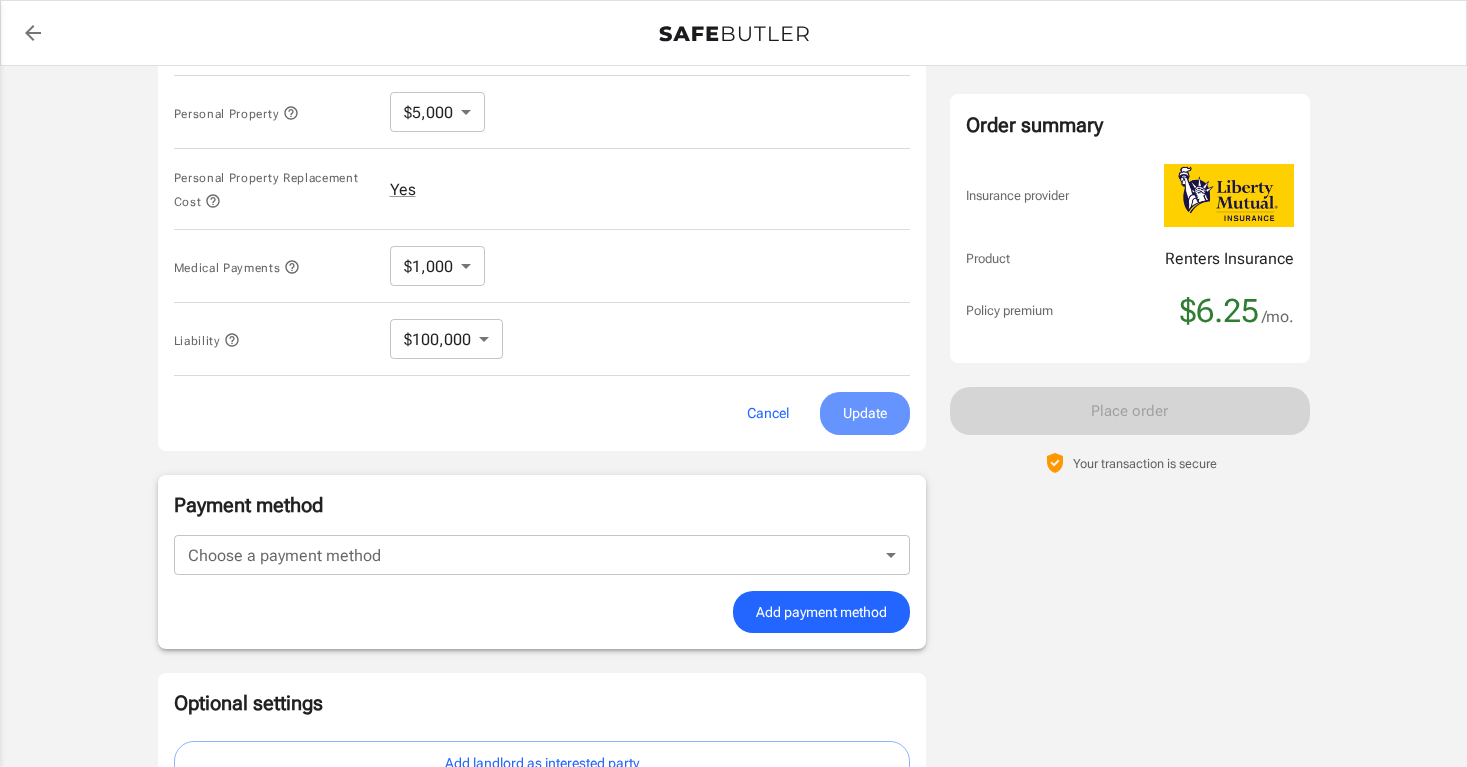 click on "Update" at bounding box center [865, 413] 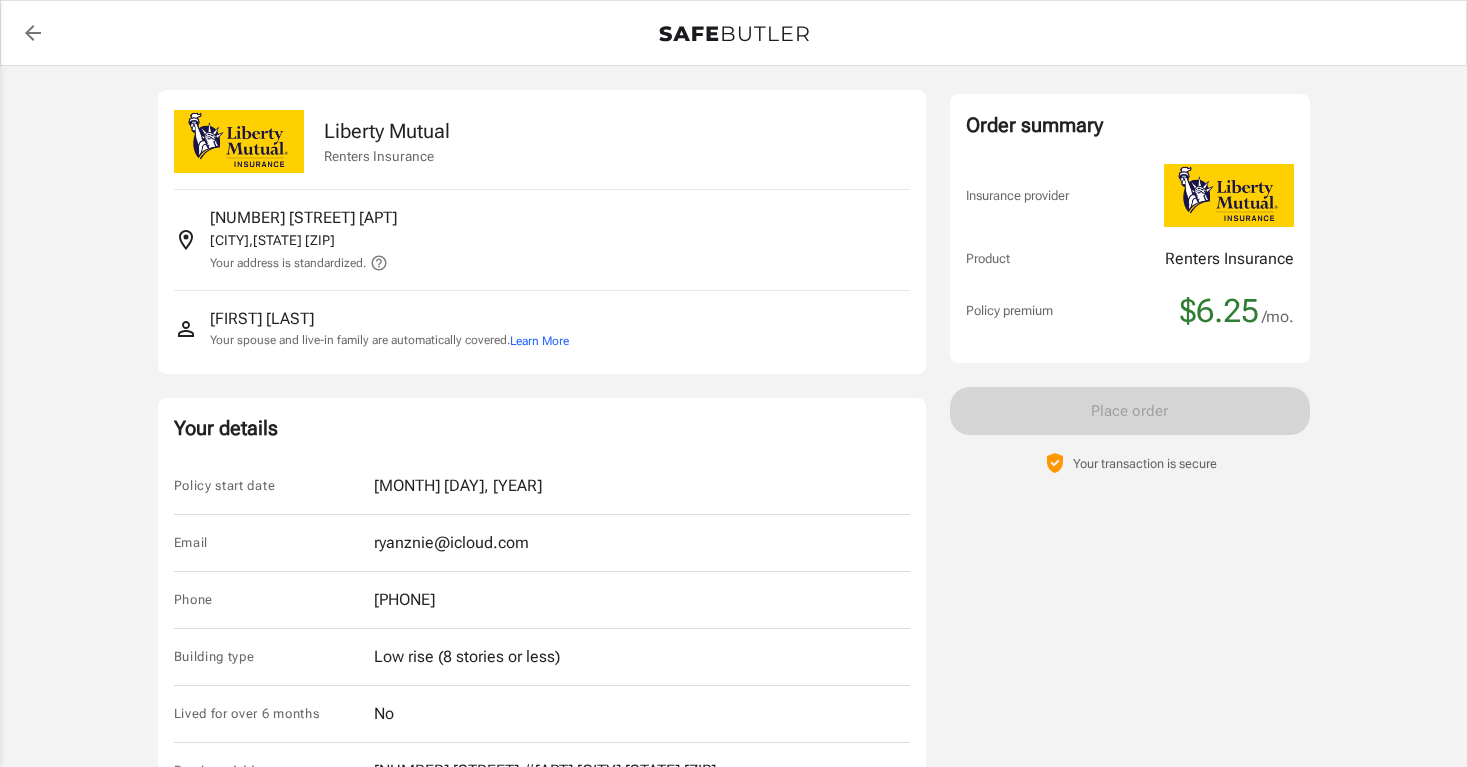 scroll, scrollTop: 0, scrollLeft: 0, axis: both 